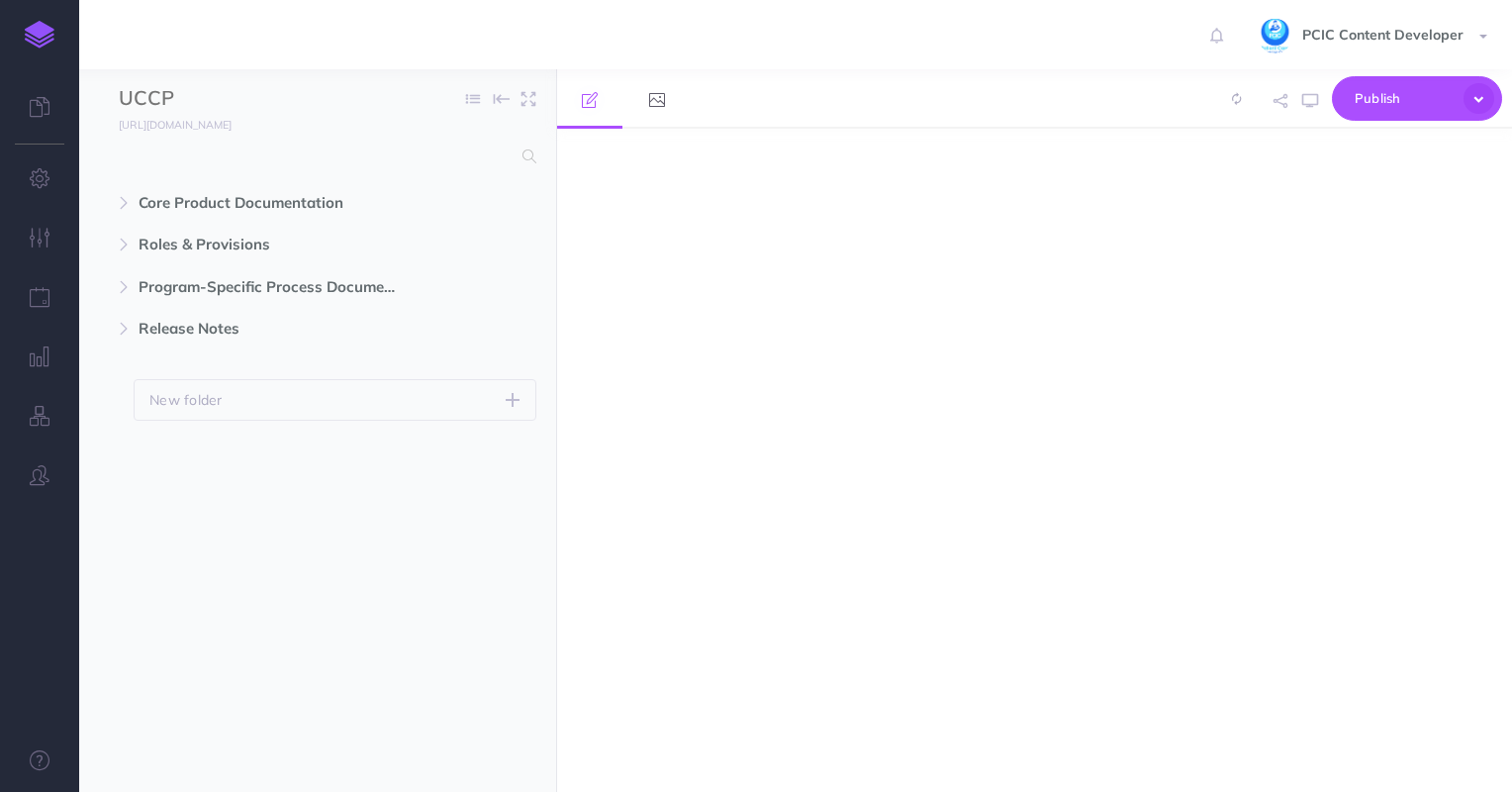 select on "null" 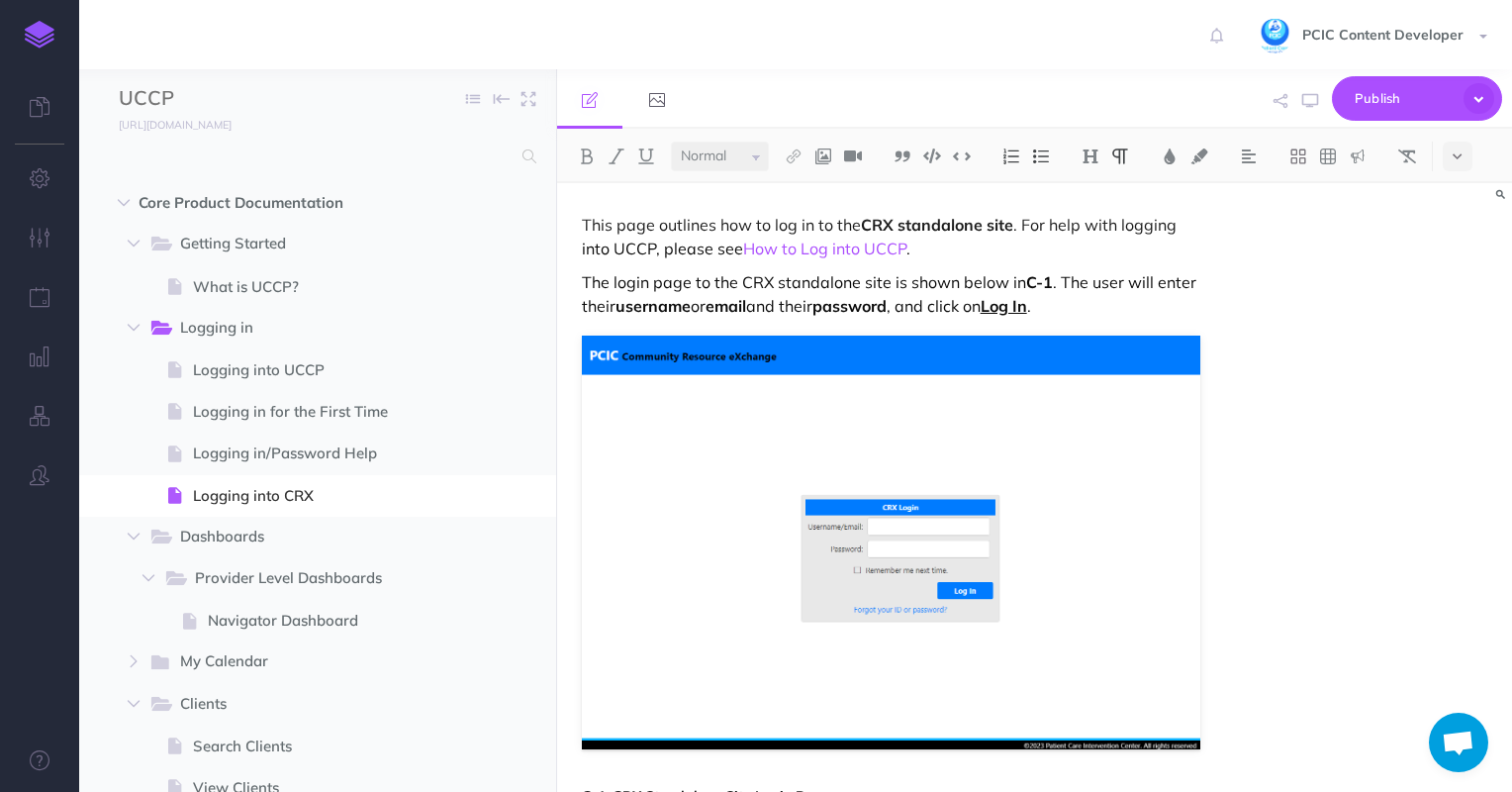 scroll, scrollTop: 0, scrollLeft: 0, axis: both 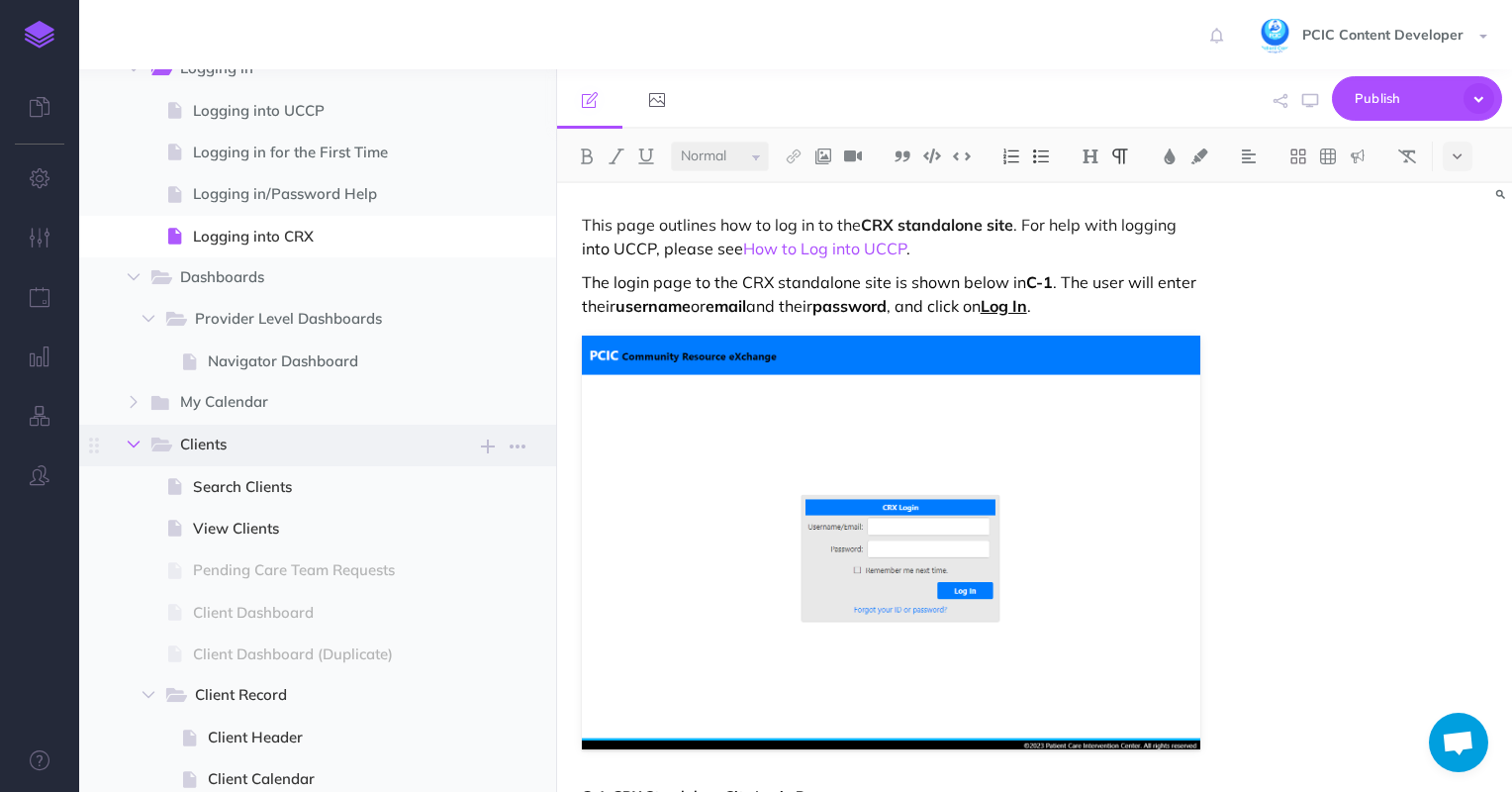 click at bounding box center [134, 445] 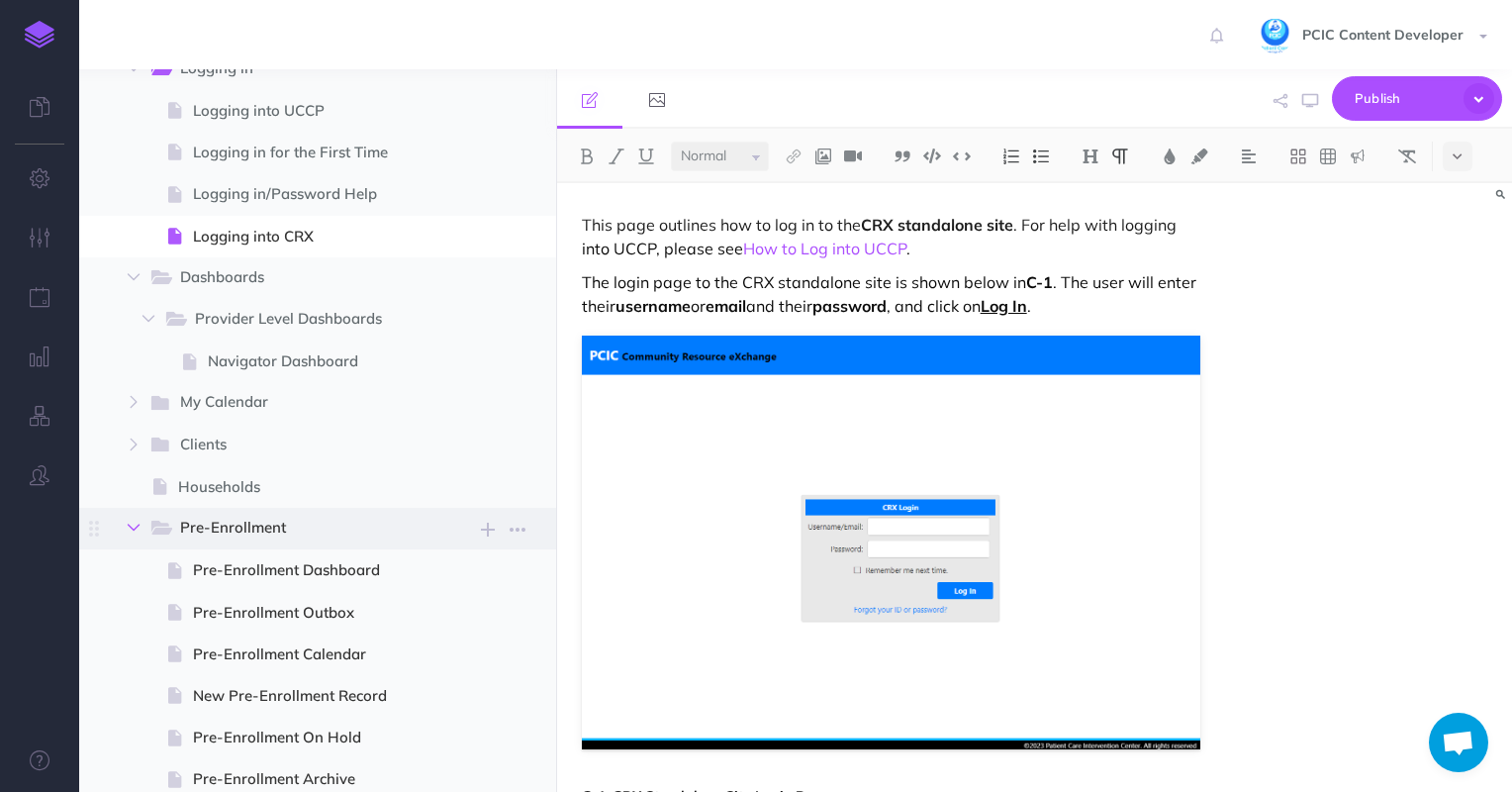 click at bounding box center (134, 528) 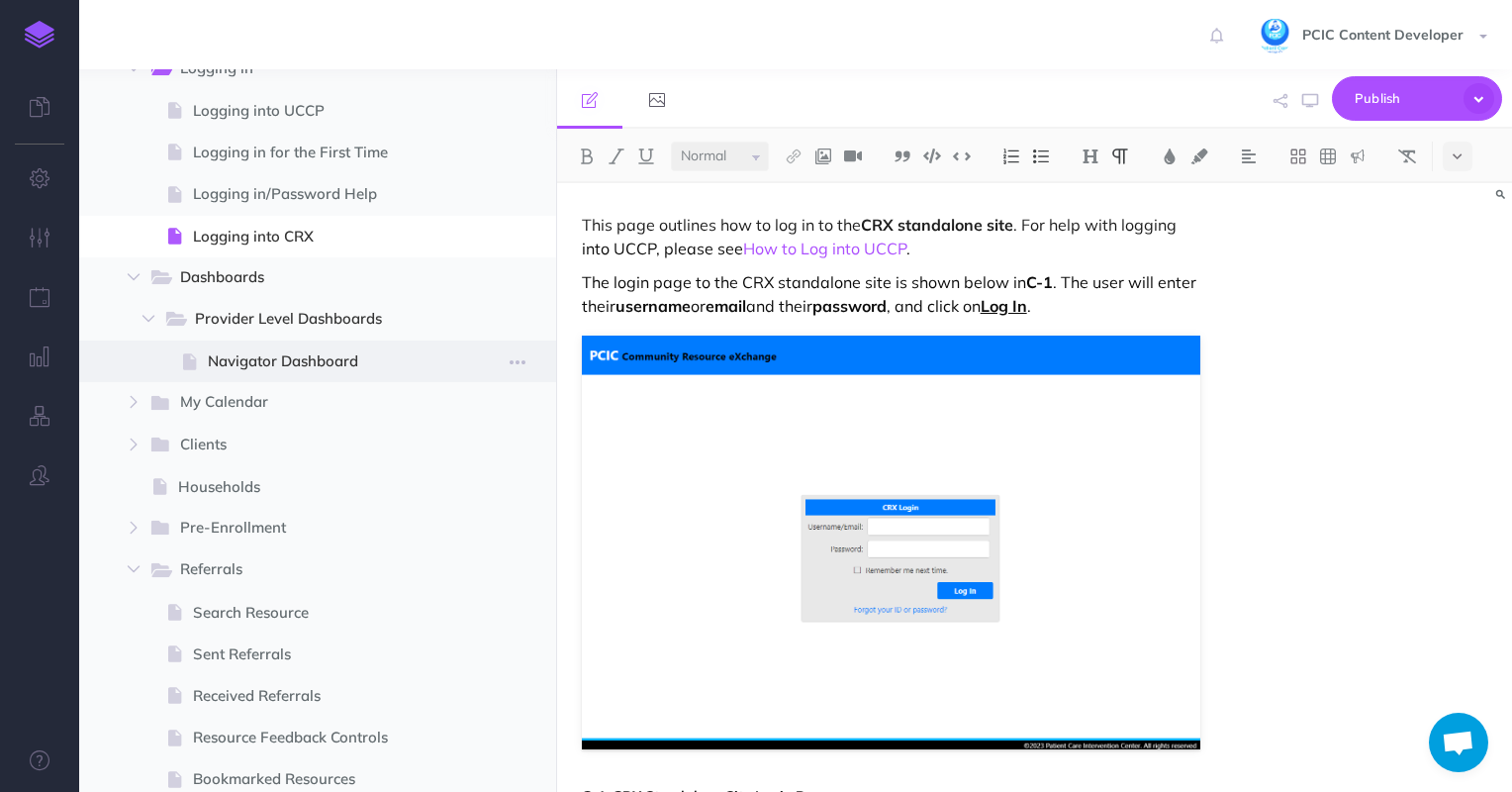scroll, scrollTop: 0, scrollLeft: 0, axis: both 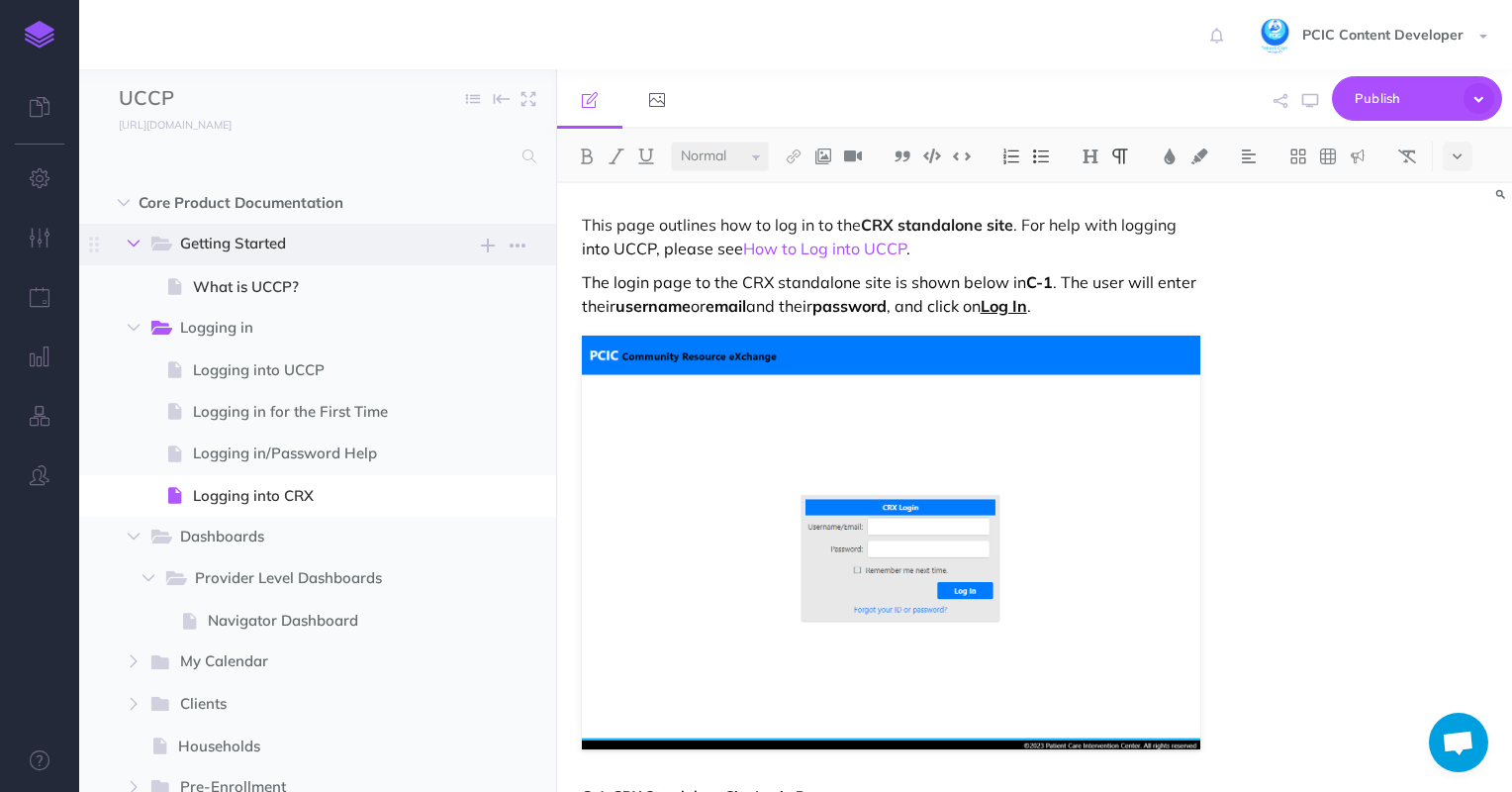 click at bounding box center (134, 244) 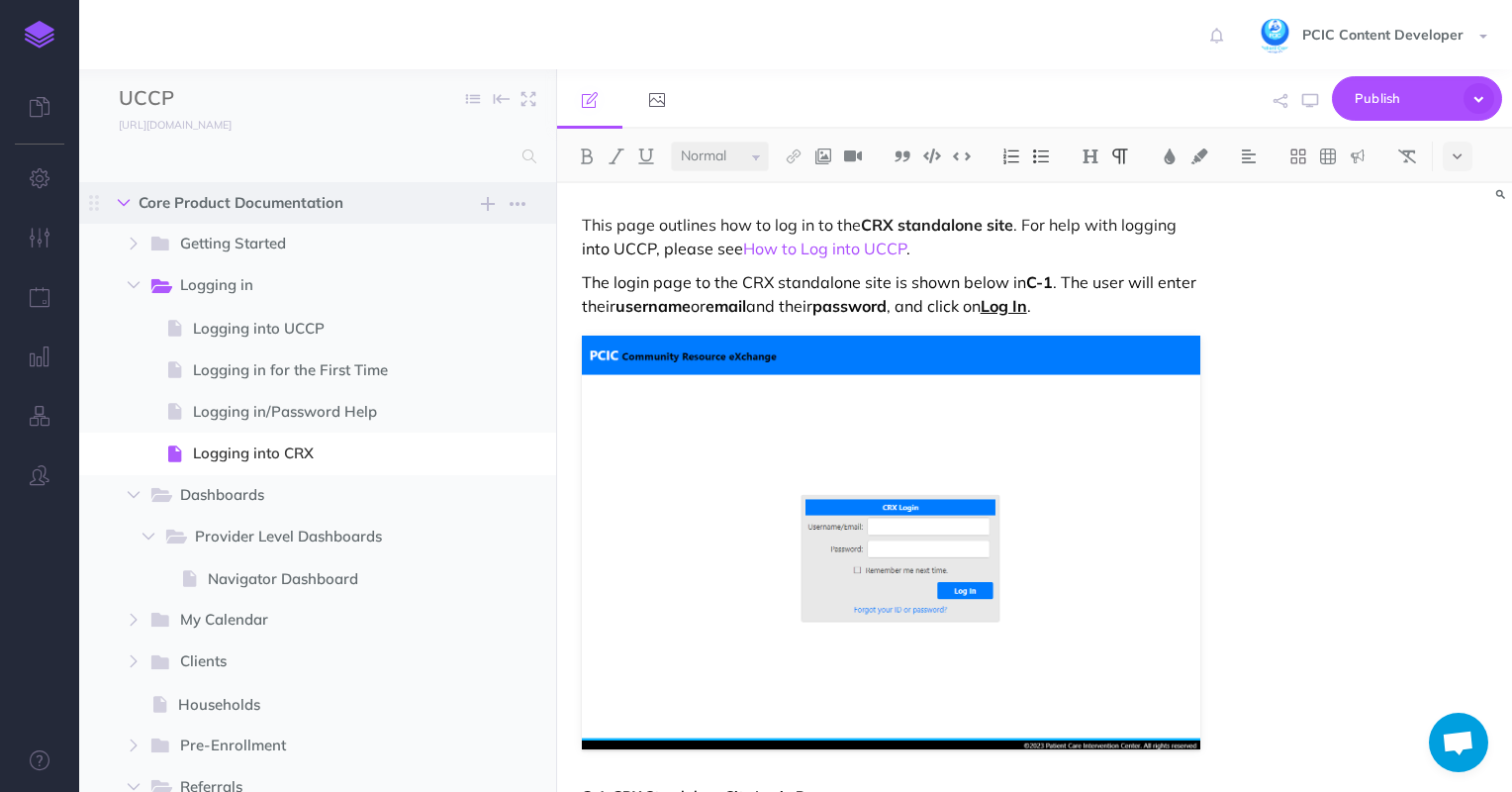 click at bounding box center [124, 203] 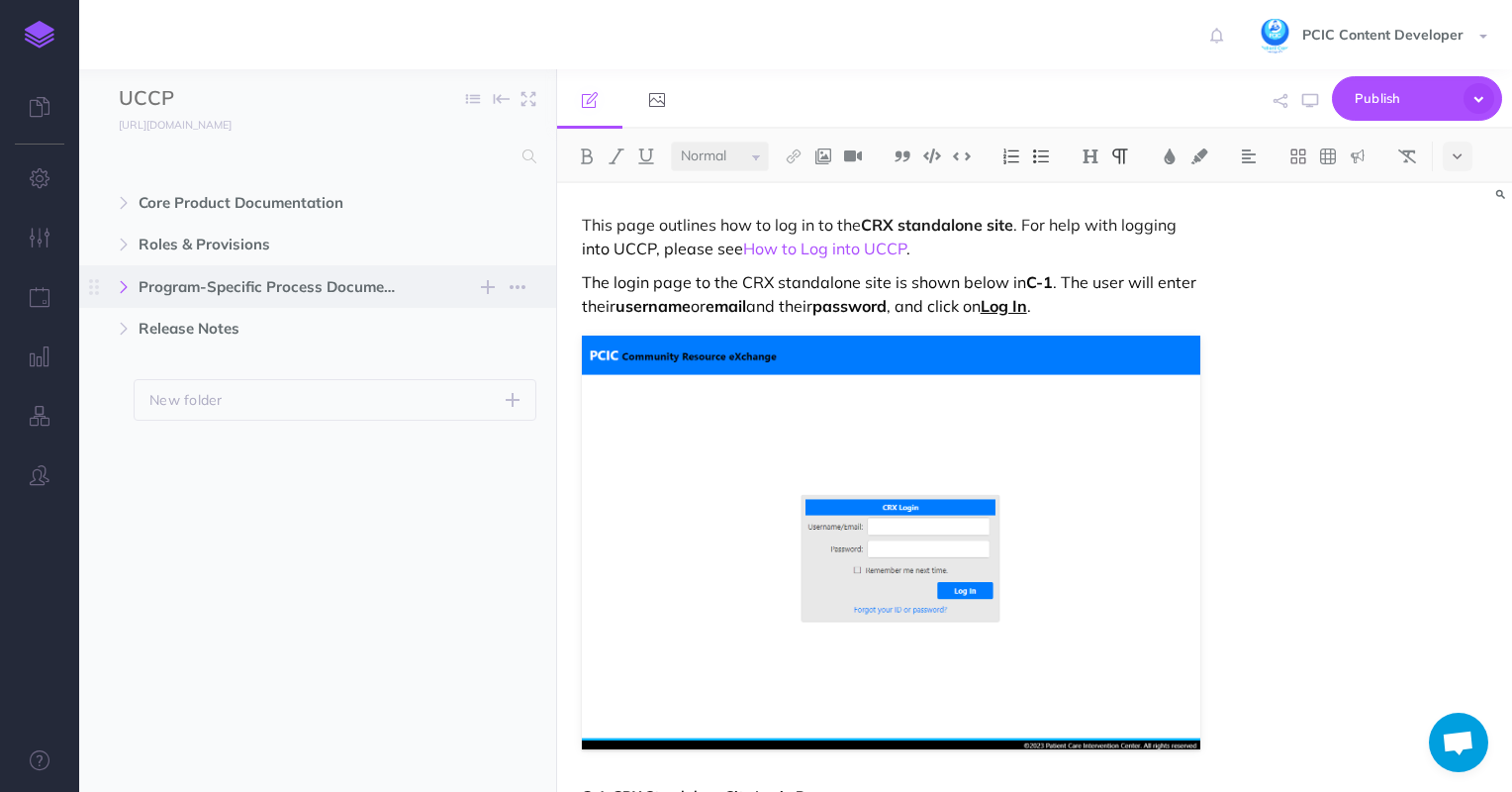 click at bounding box center [124, 287] 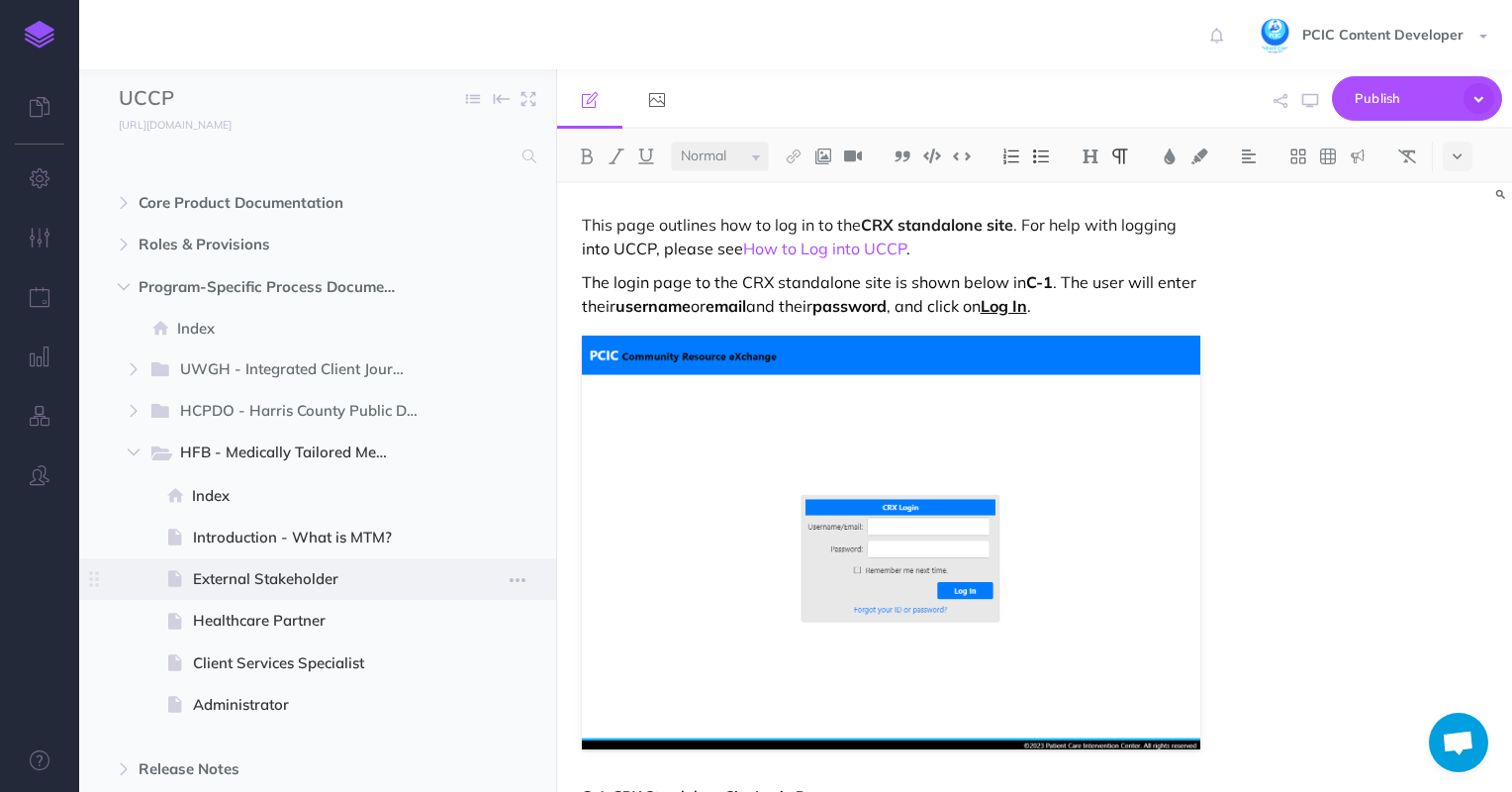 scroll, scrollTop: 147, scrollLeft: 0, axis: vertical 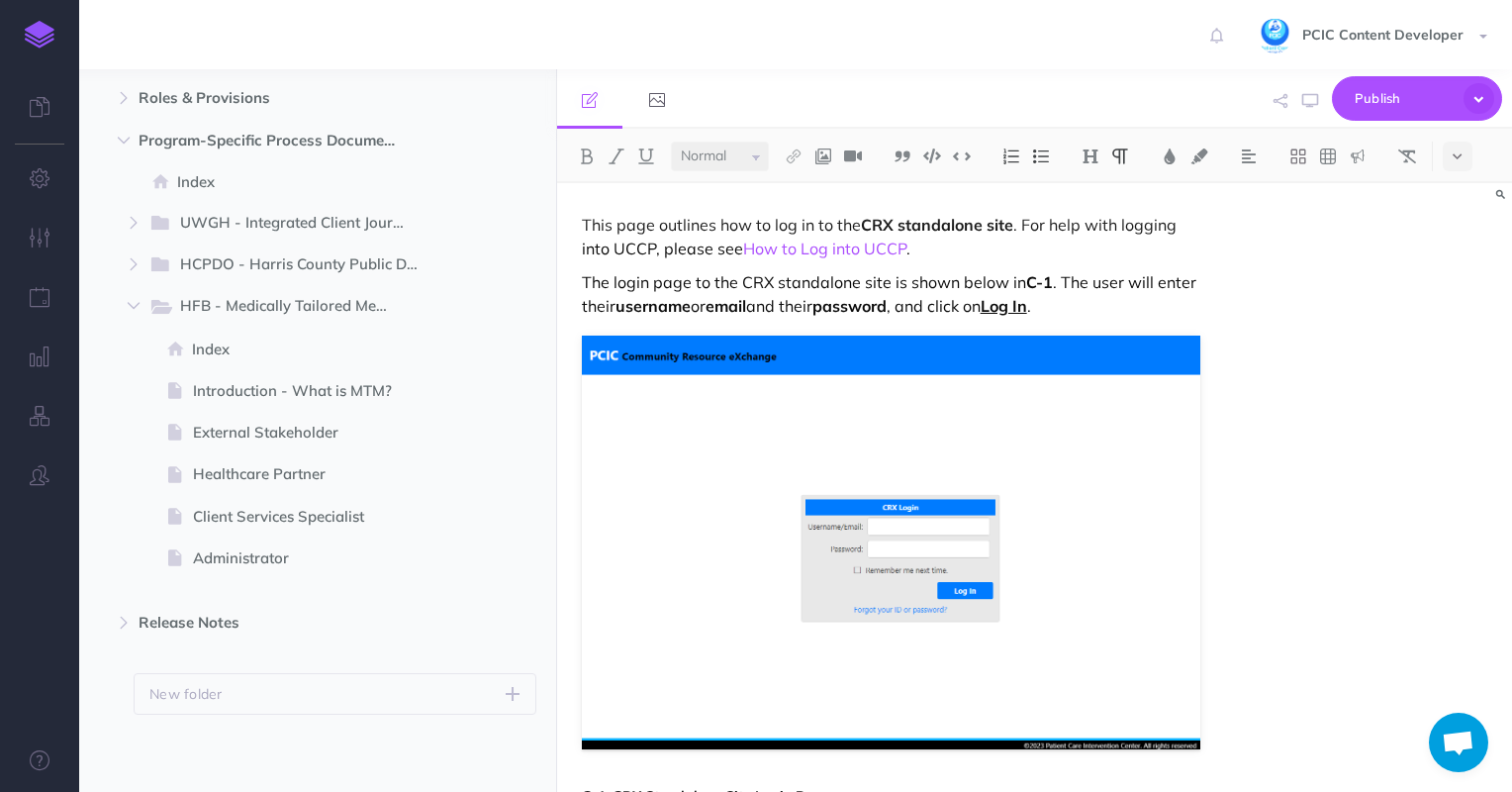 click at bounding box center (1458, 744) 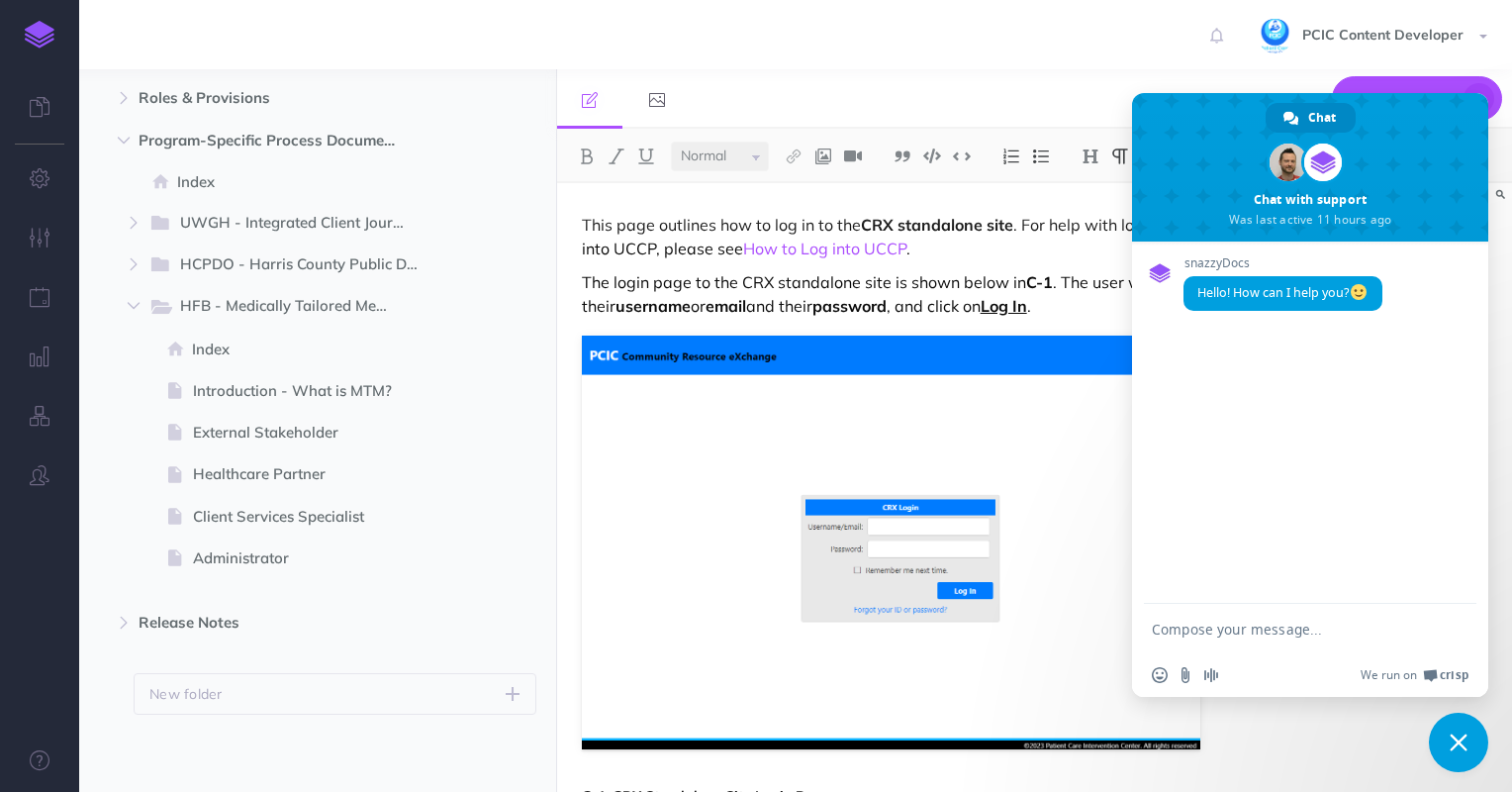 click at bounding box center [1290, 629] 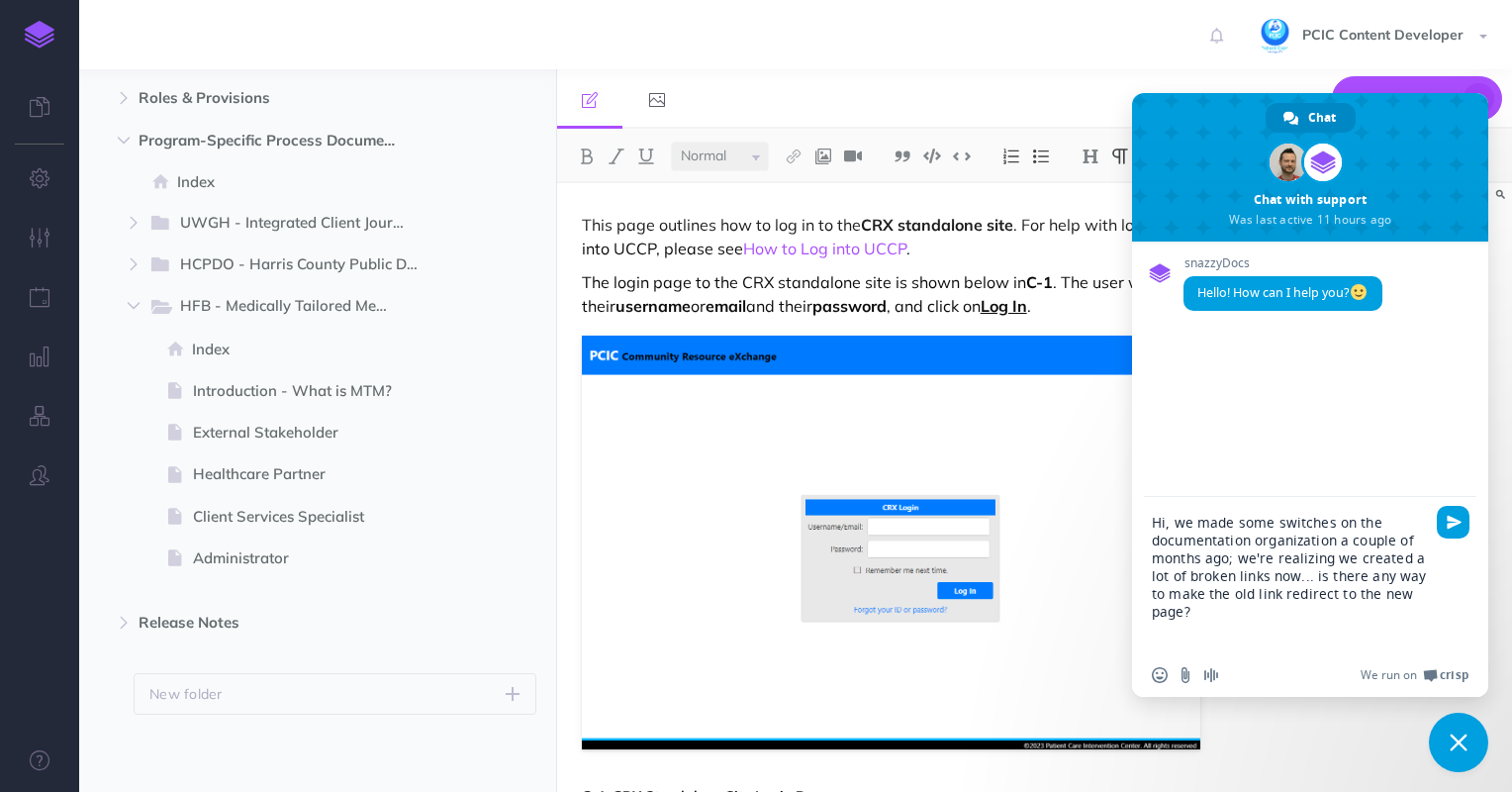 click on "Hi, we made some switches on the documentation organization a couple of months ago; we're realizing we created a lot of broken links now... is there any way to make the old link redirect to the new page?" at bounding box center [1290, 575] 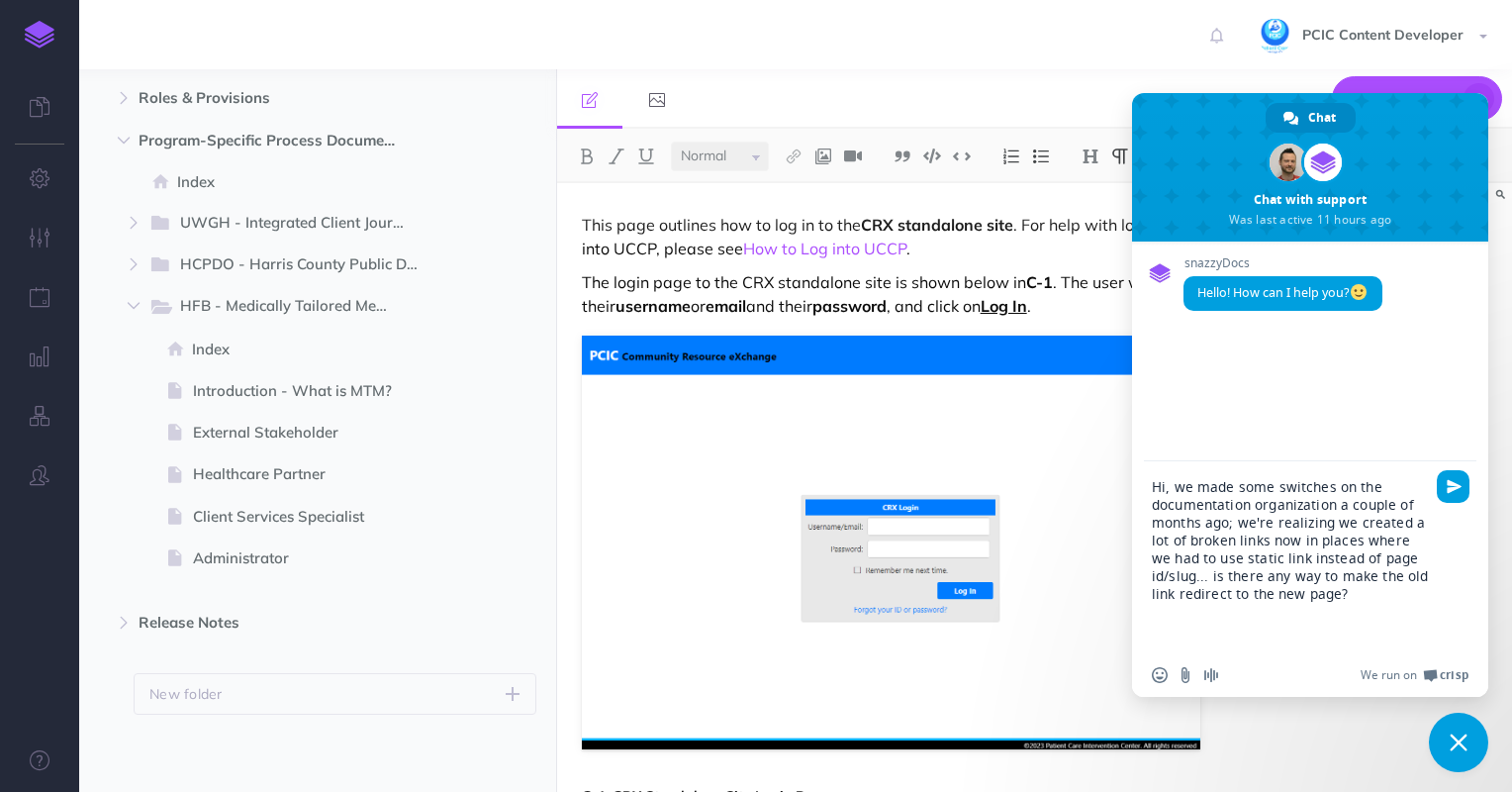 click on "Hi, we made some switches on the documentation organization a couple of months ago; we're realizing we created a lot of broken links now in places where we had to use static link instead of page id/slug... is there any way to make the old link redirect to the new page?" at bounding box center (1290, 557) 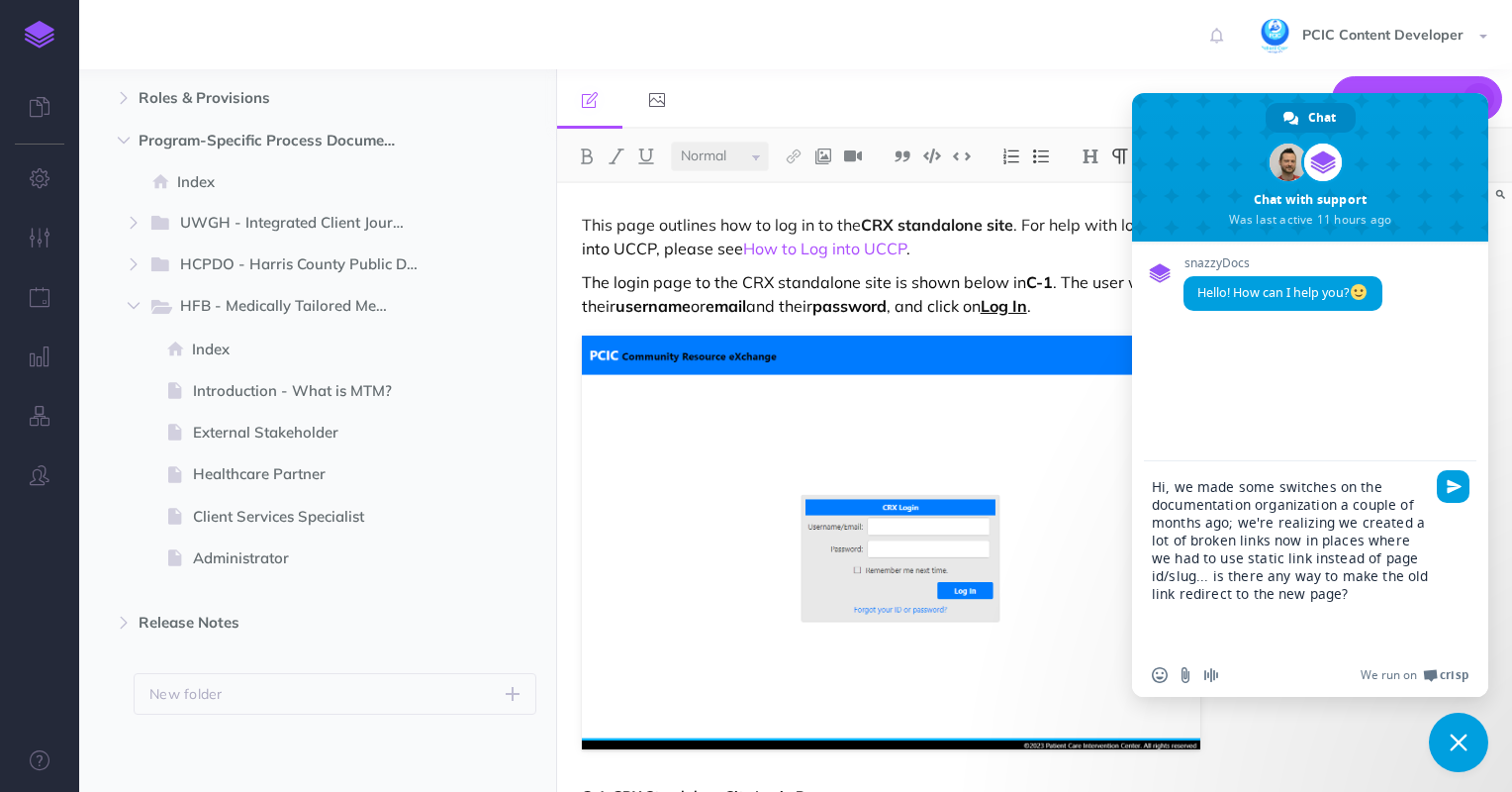 click on "Hi, we made some switches on the documentation organization a couple of months ago; we're realizing we created a lot of broken links now in places where we had to use static link instead of page id/slug... is there any way to make the old link redirect to the new page?" at bounding box center [1290, 557] 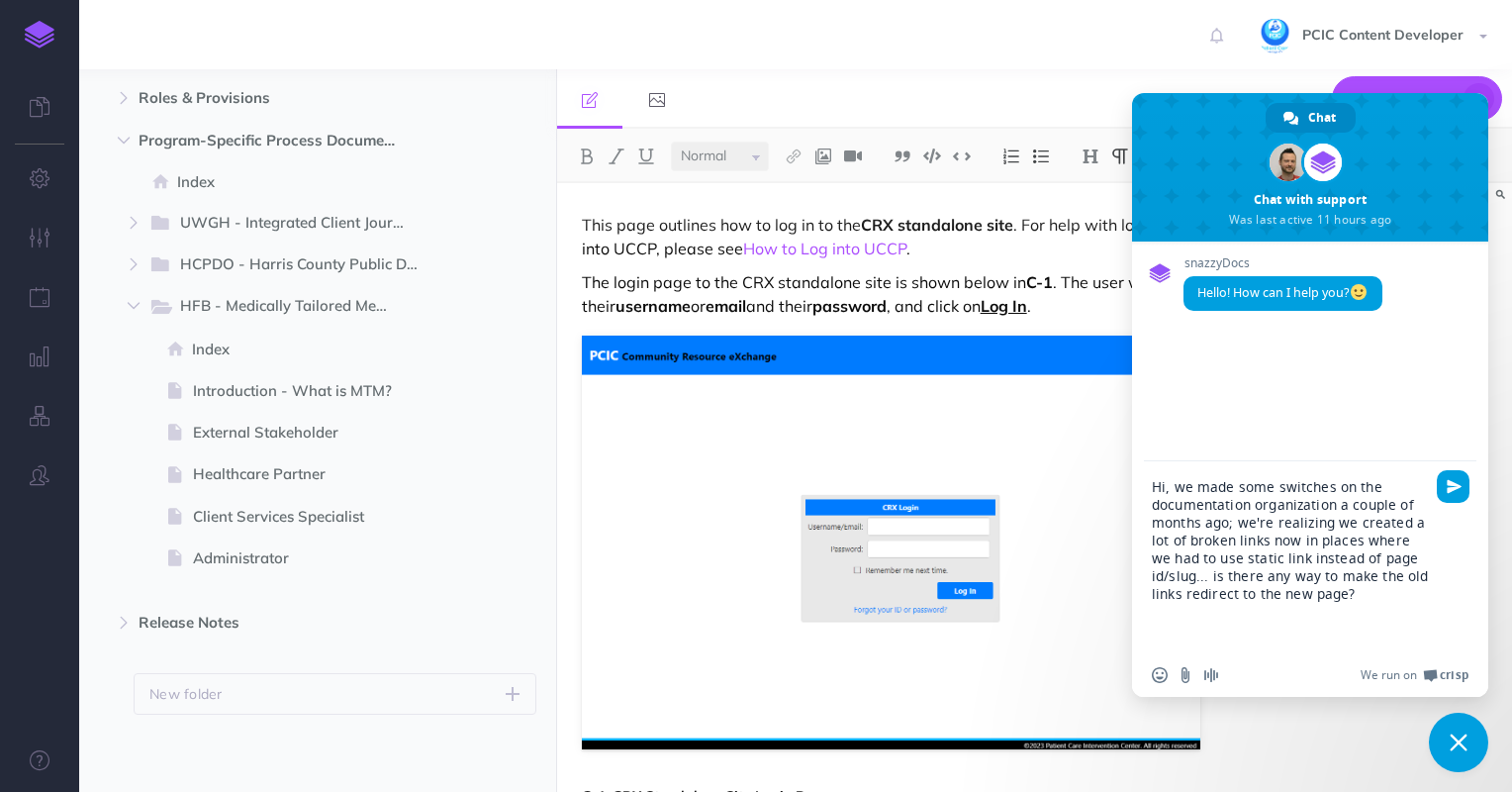click on "Hi, we made some switches on the documentation organization a couple of months ago; we're realizing we created a lot of broken links now in places where we had to use static link instead of page id/slug... is there any way to make the old links redirect to the new page?" at bounding box center [1290, 557] 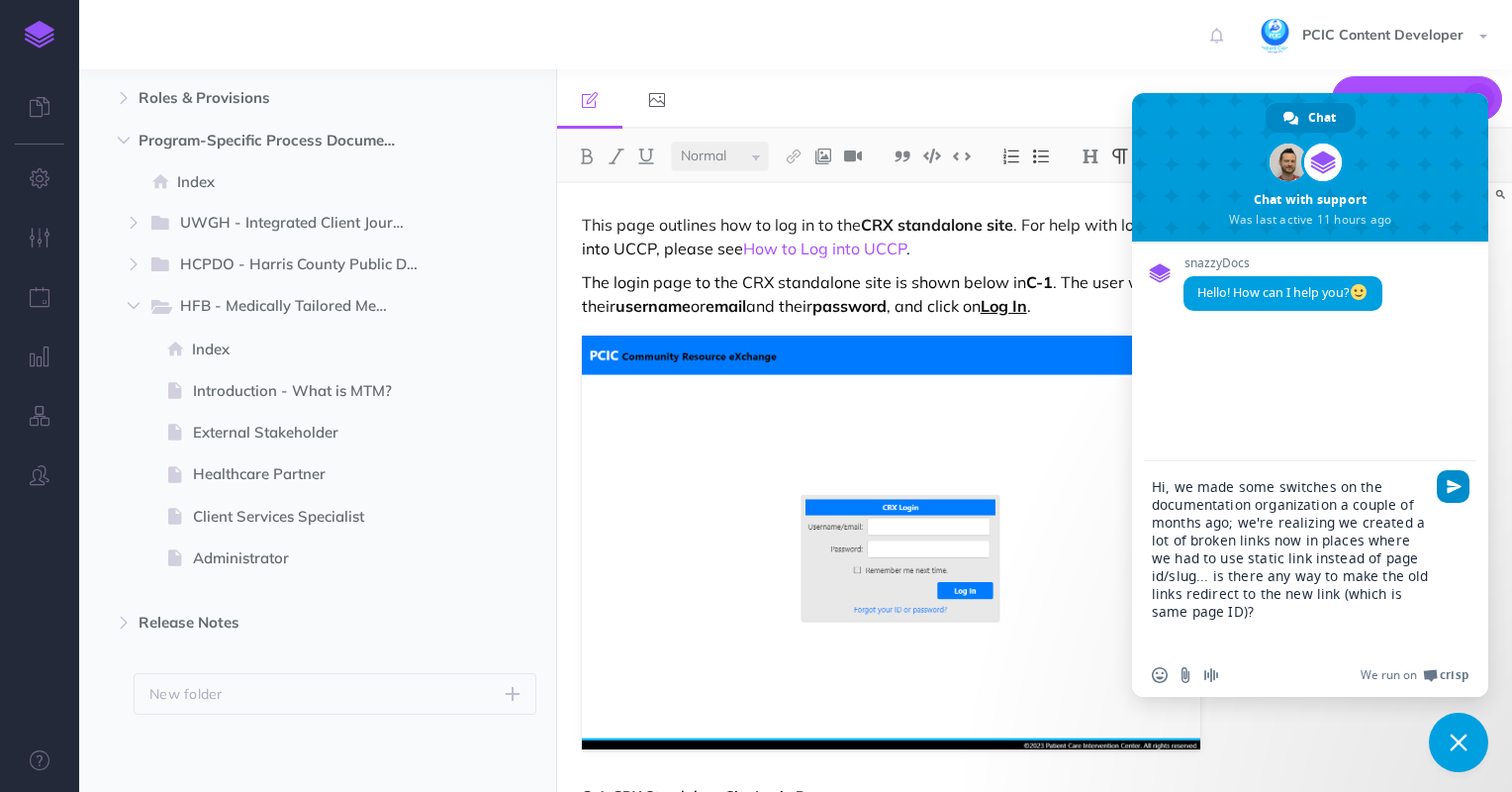 type on "Hi, we made some switches on the documentation organization a couple of months ago; we're realizing we created a lot of broken links now in places where we had to use static link instead of page id/slug... is there any way to make the old links redirect to the new link (which is same page ID)?" 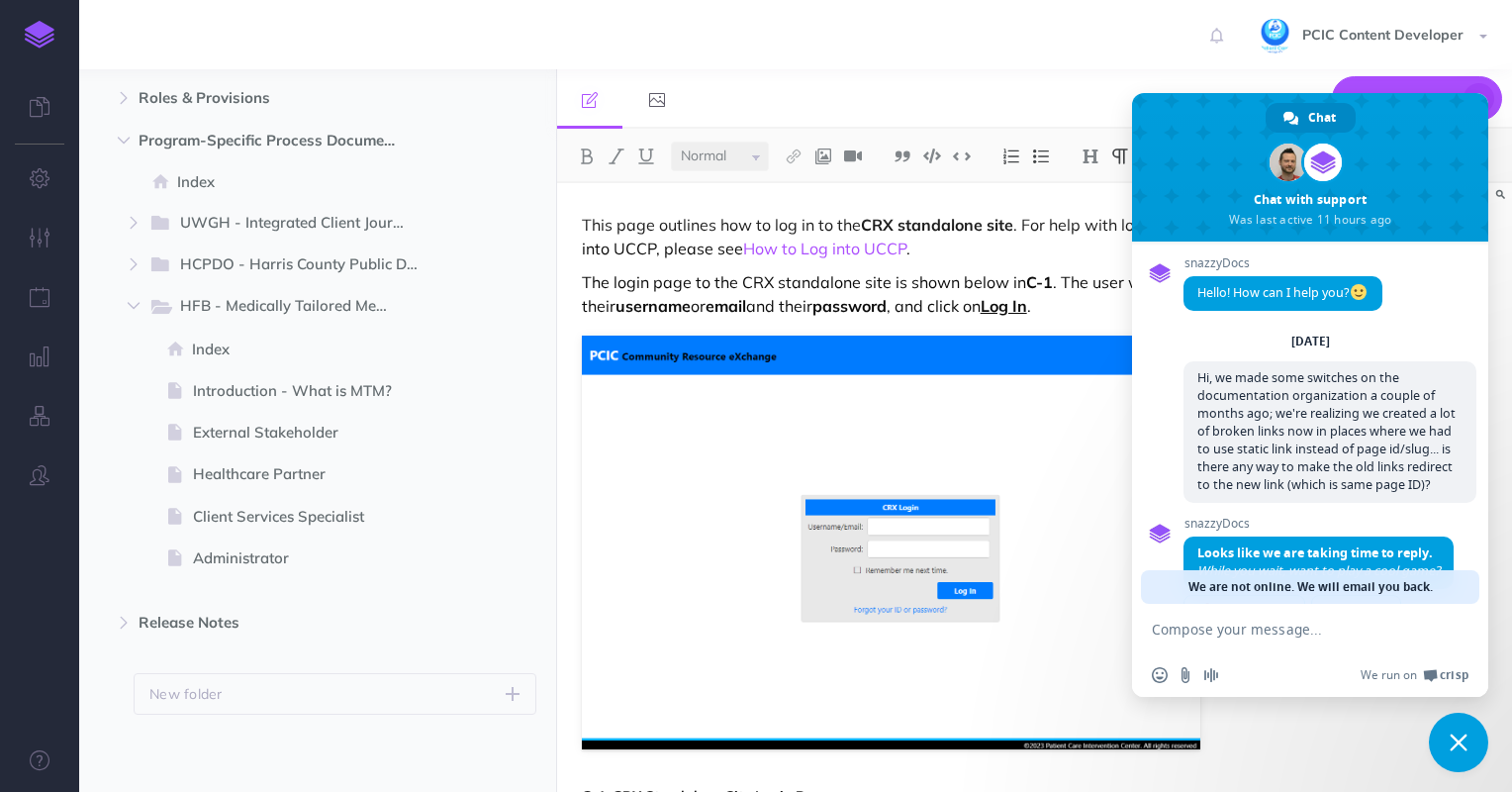 scroll, scrollTop: 108, scrollLeft: 0, axis: vertical 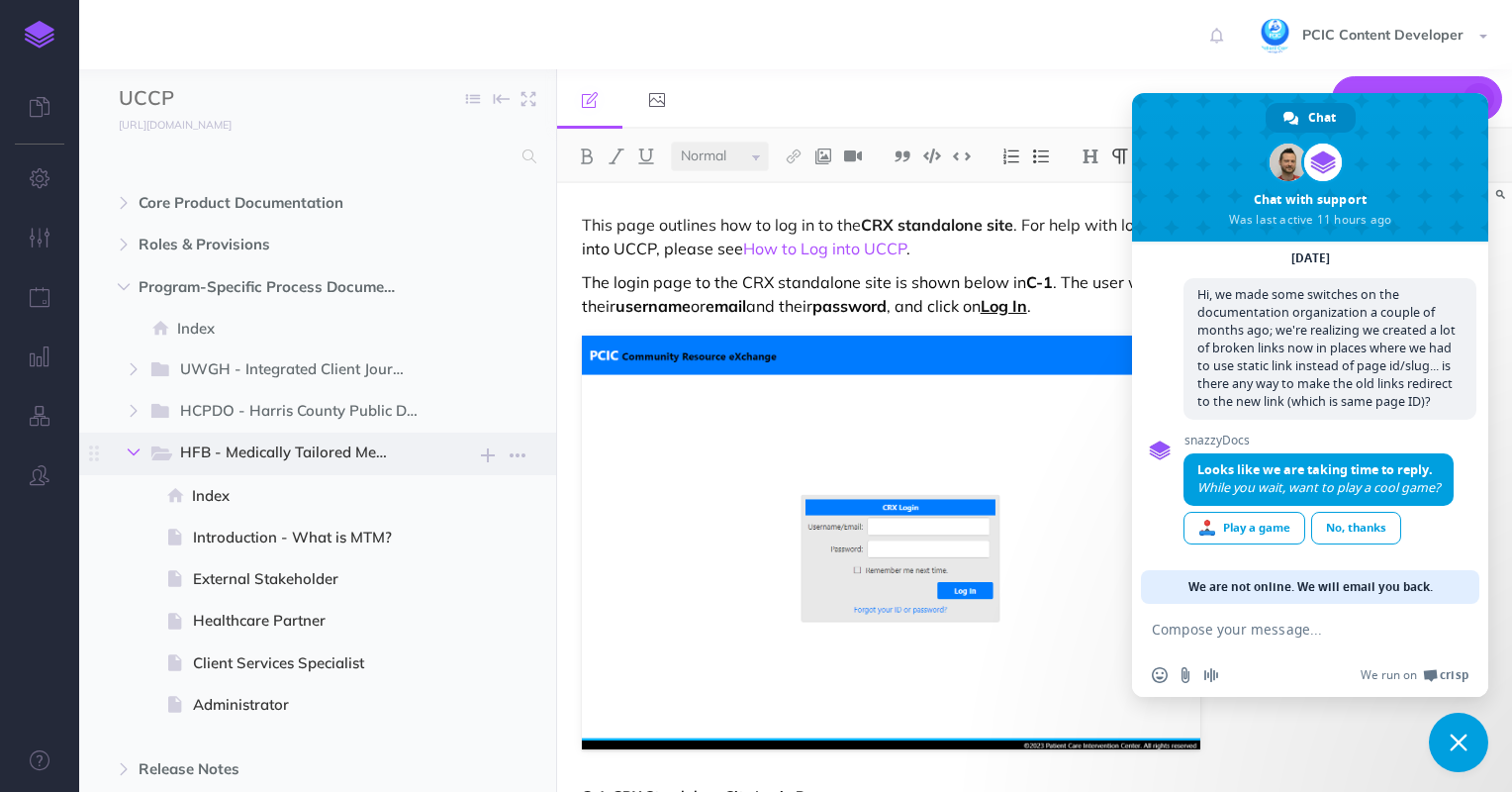 click at bounding box center [134, 452] 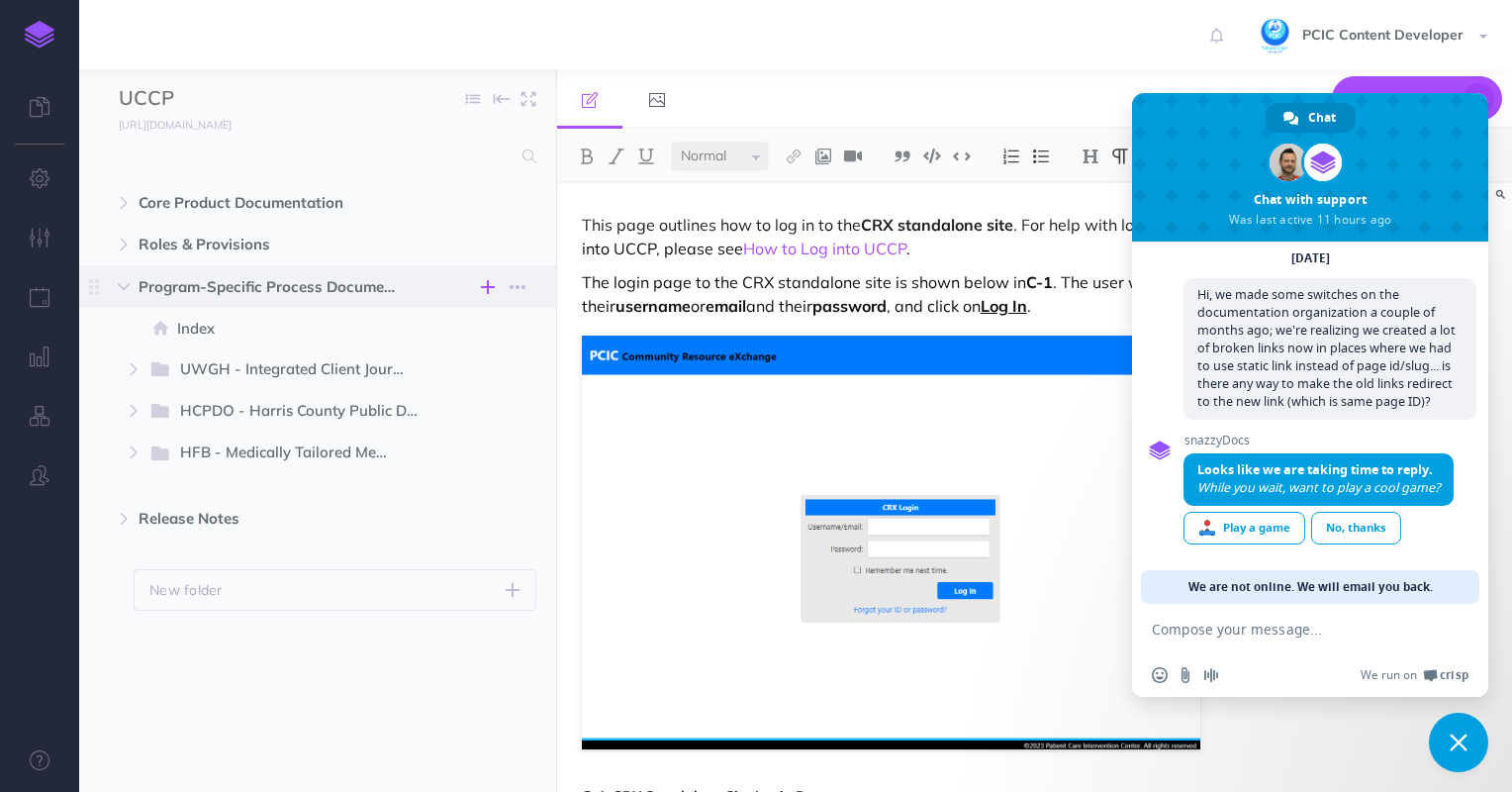 click at bounding box center (488, 287) 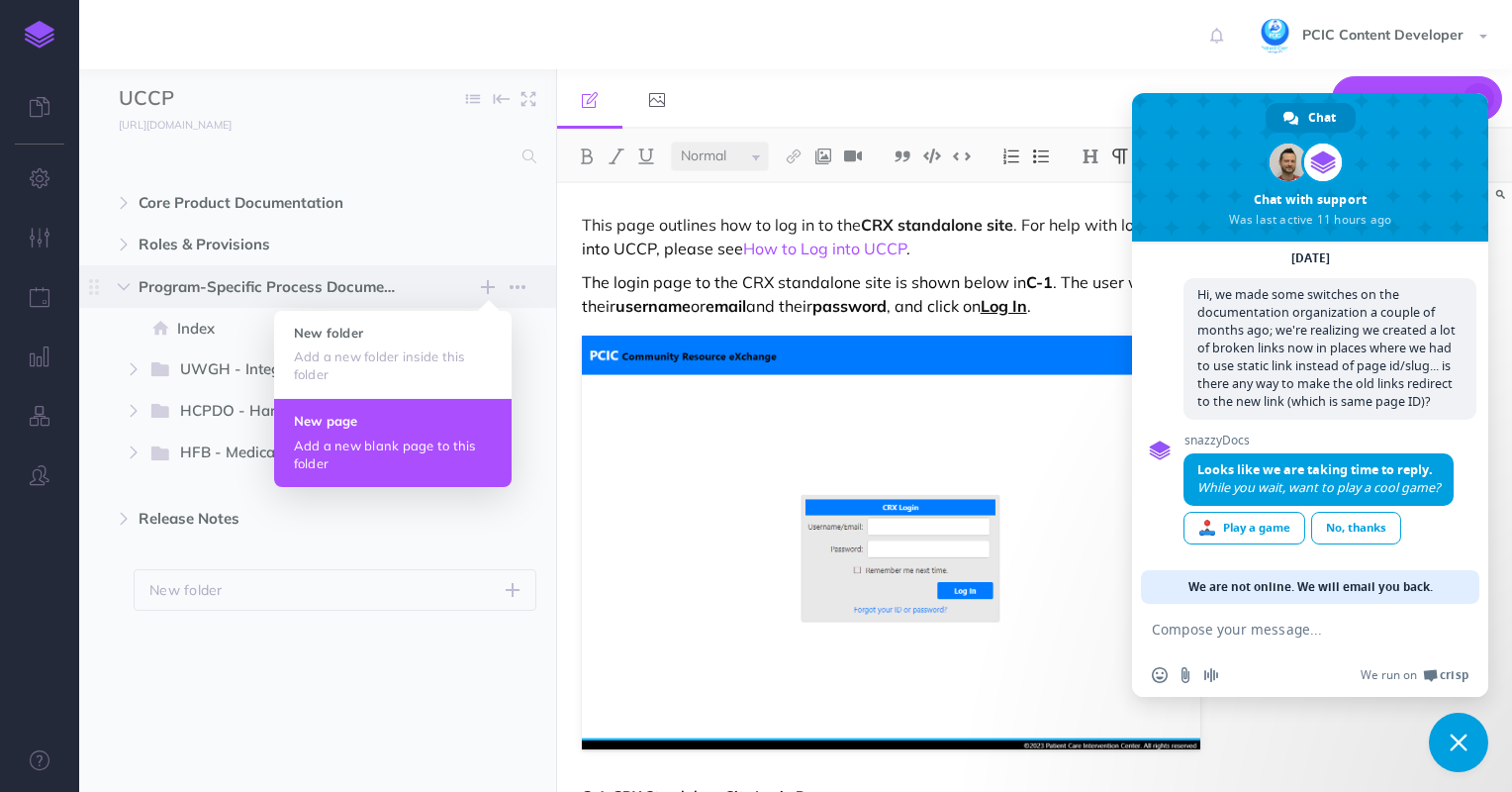 click on "New page   Add a new blank page to this folder" at bounding box center (393, 442) 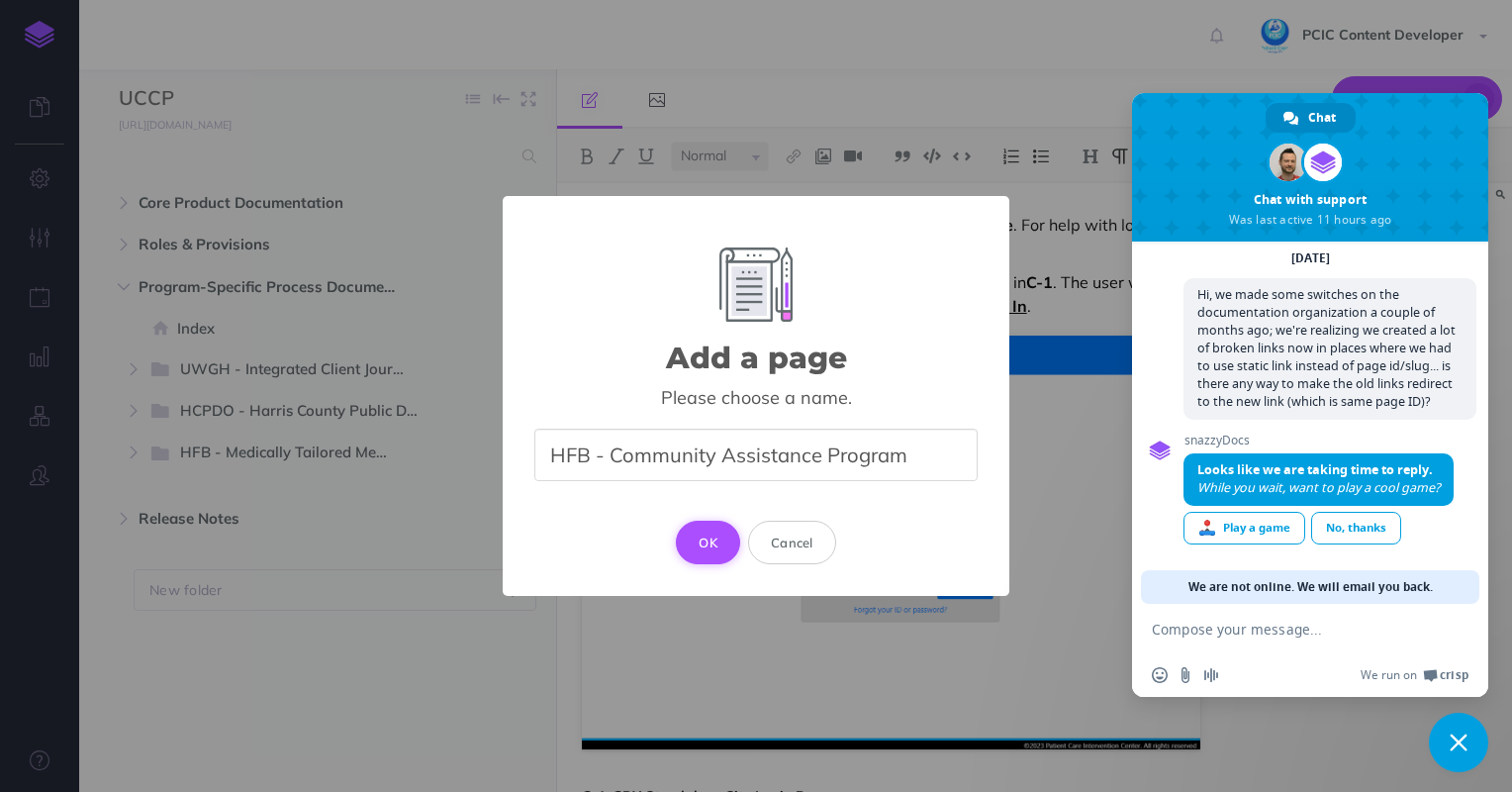 type on "HFB - Community Assistance Program" 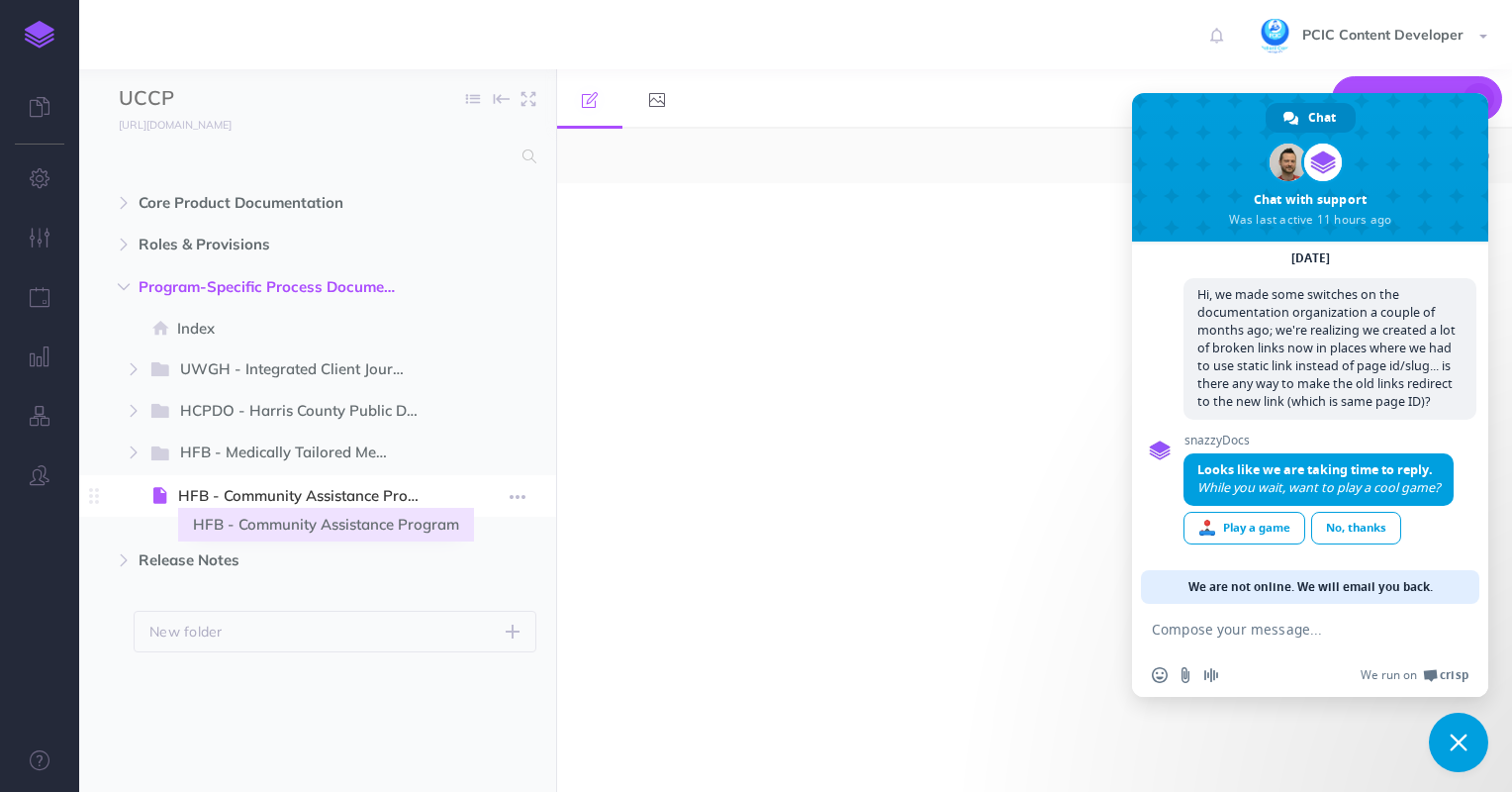 click on "HFB - Community Assistance Program" at bounding box center [308, 496] 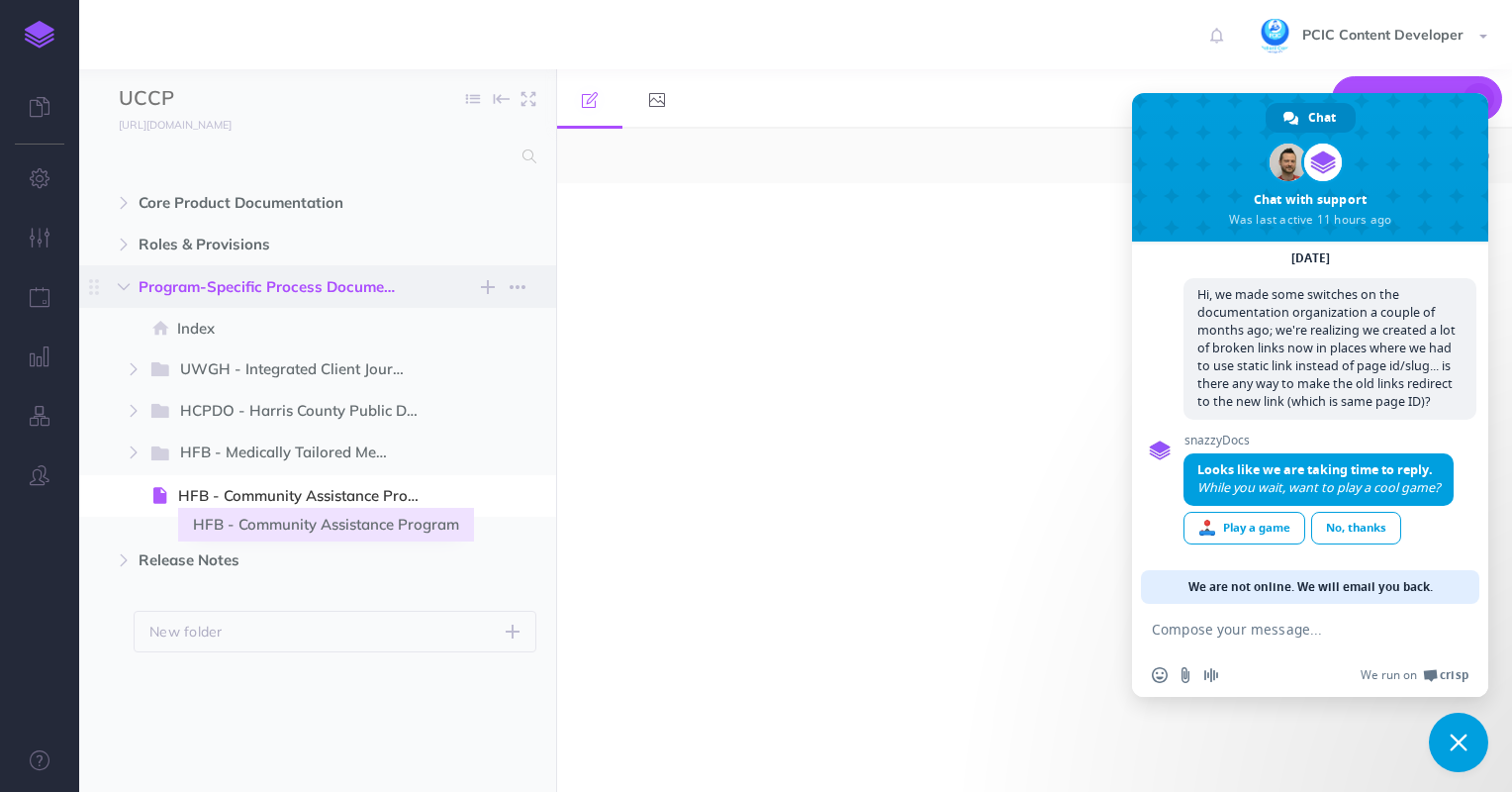 select on "null" 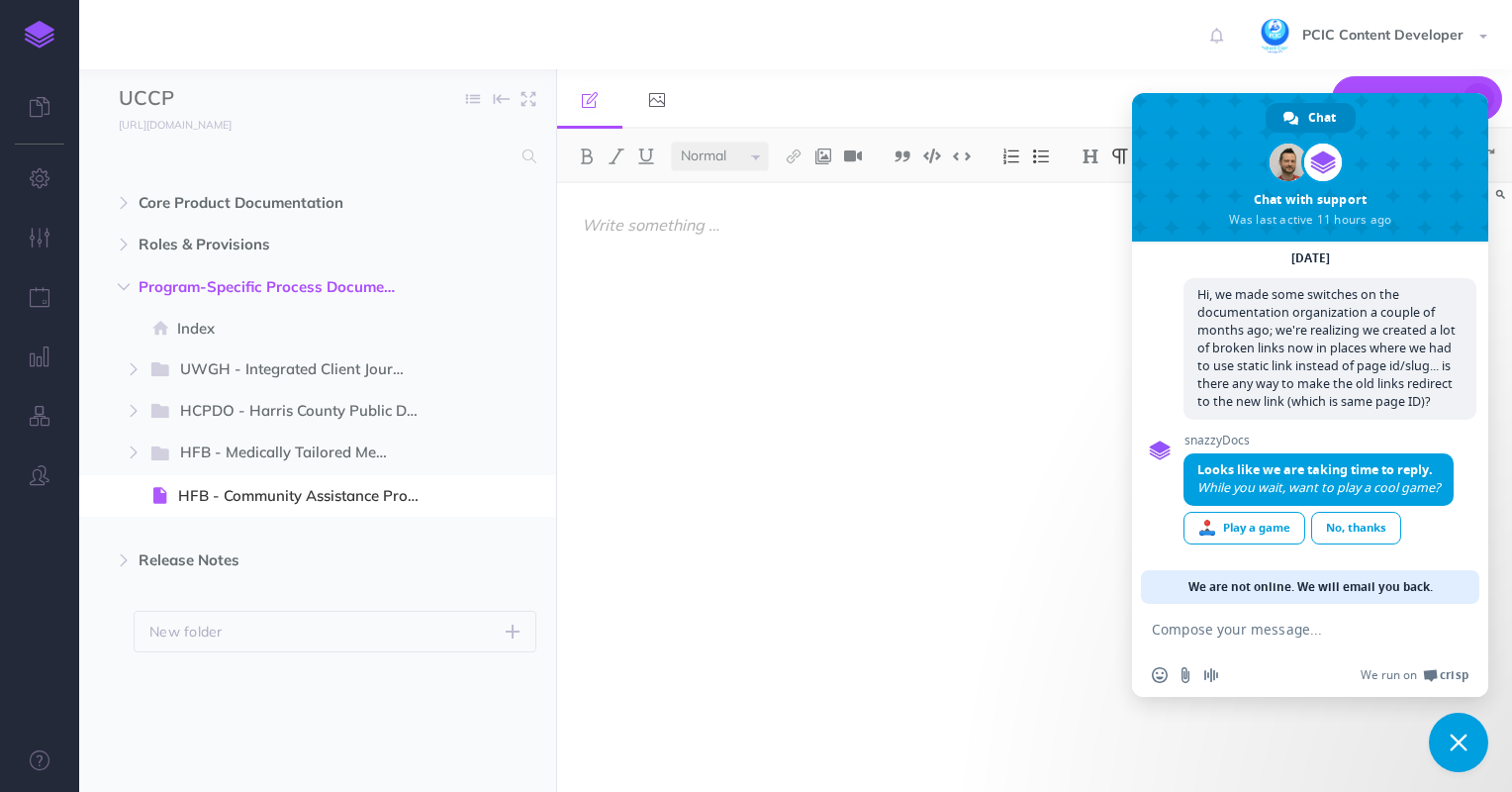 click at bounding box center (892, 477) 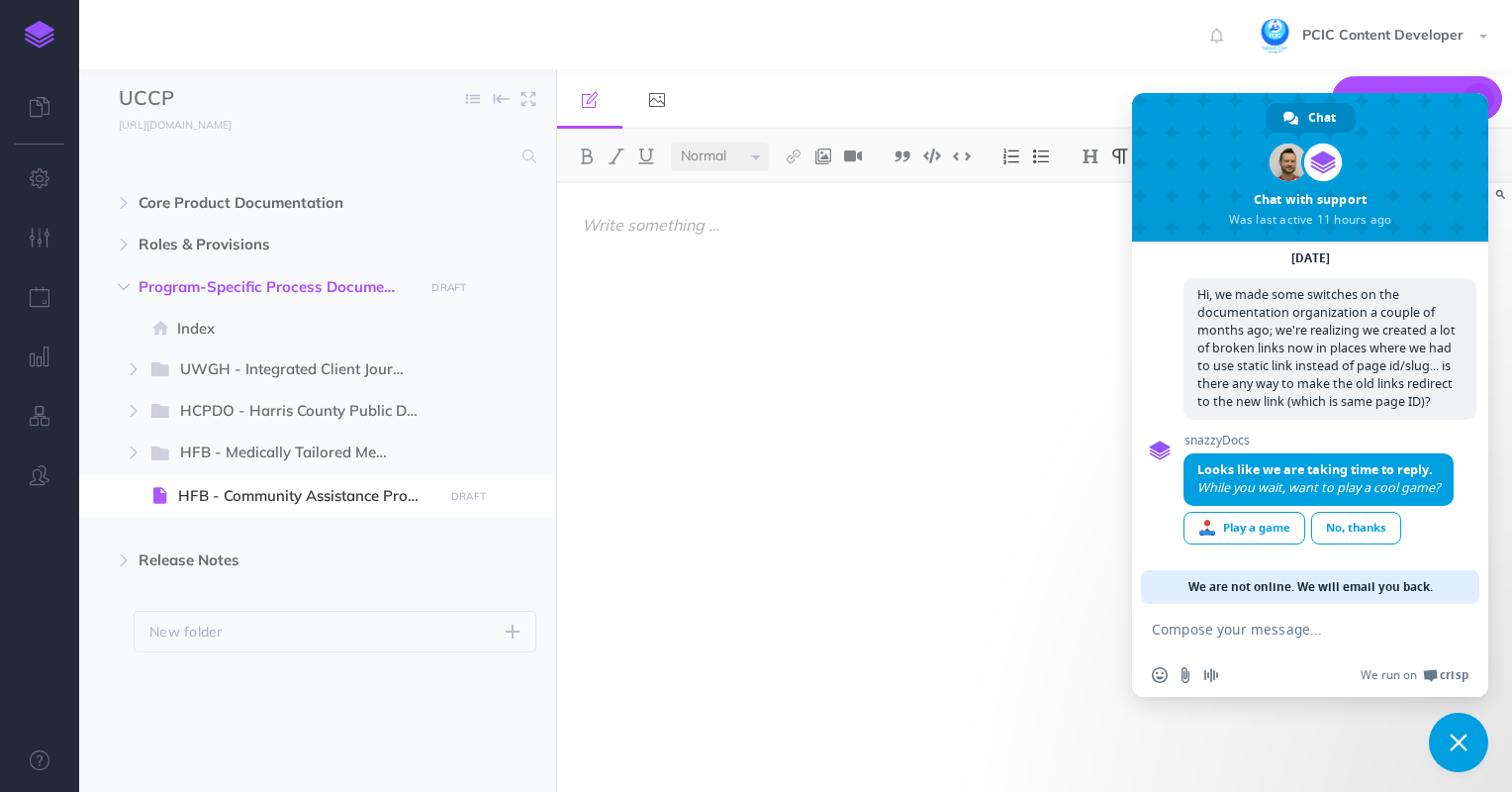 scroll, scrollTop: 1928, scrollLeft: 0, axis: vertical 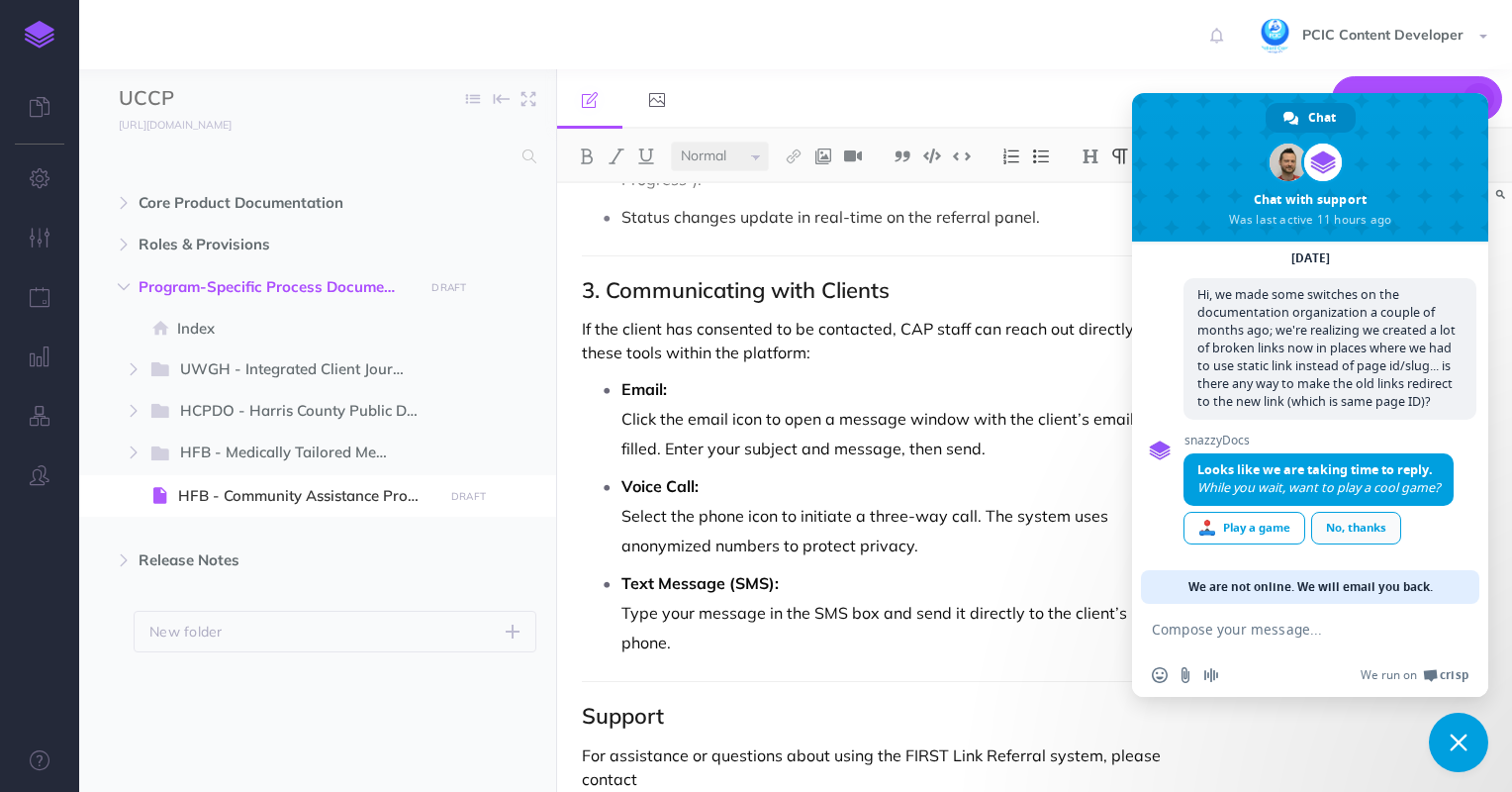 click on "No, thanks" at bounding box center (1356, 528) 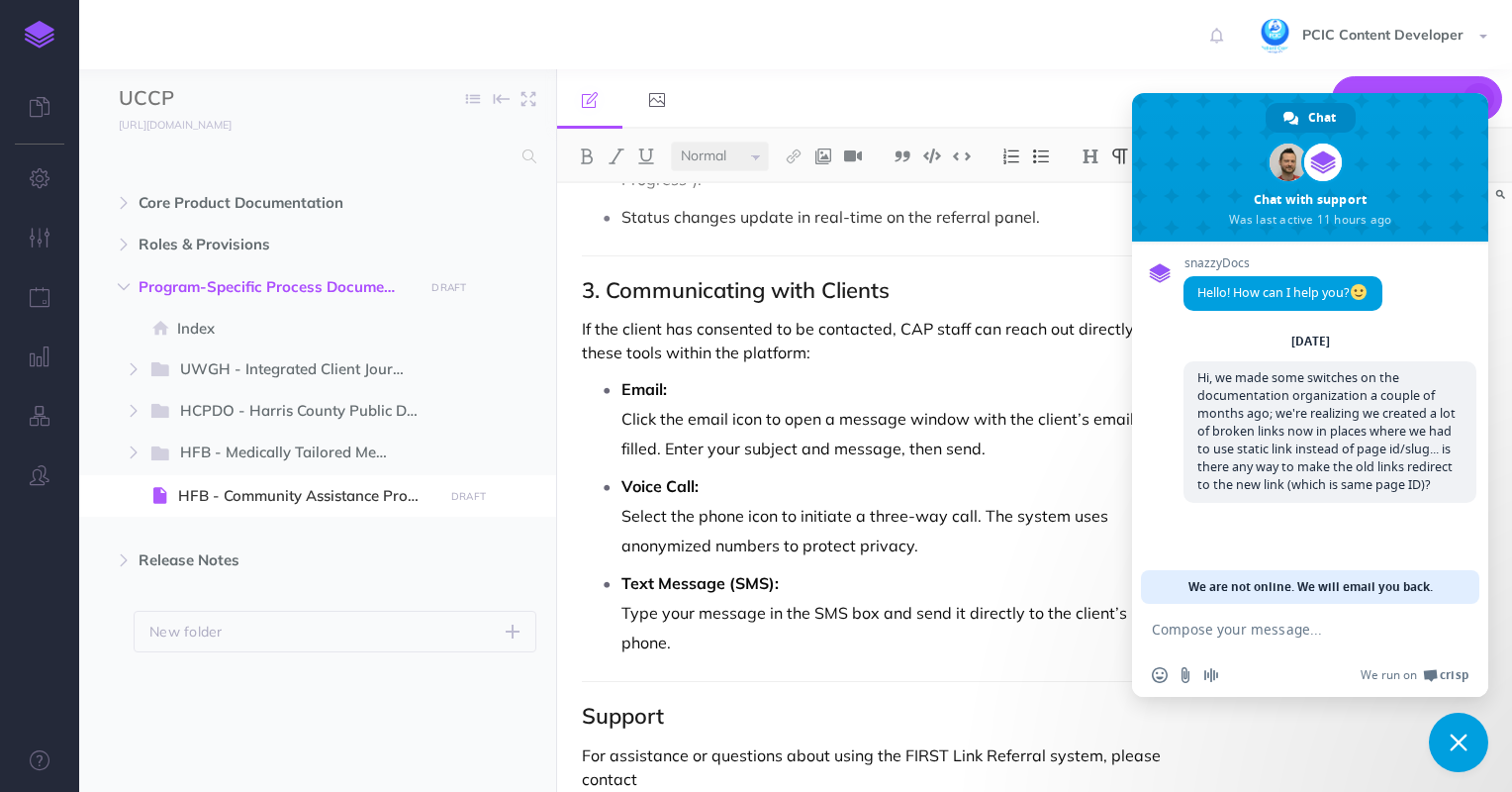 click at bounding box center [1310, 167] 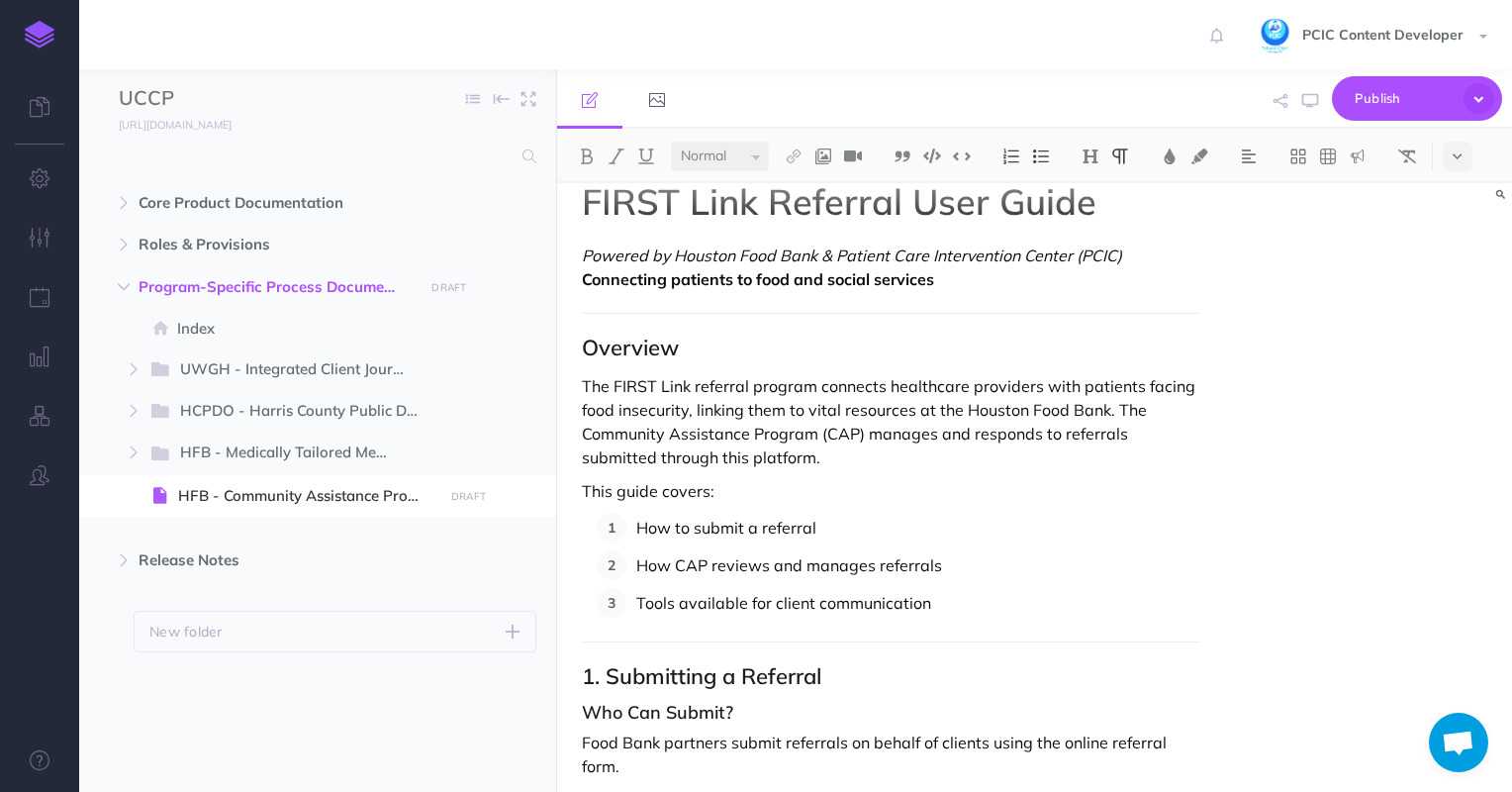 scroll, scrollTop: 16, scrollLeft: 0, axis: vertical 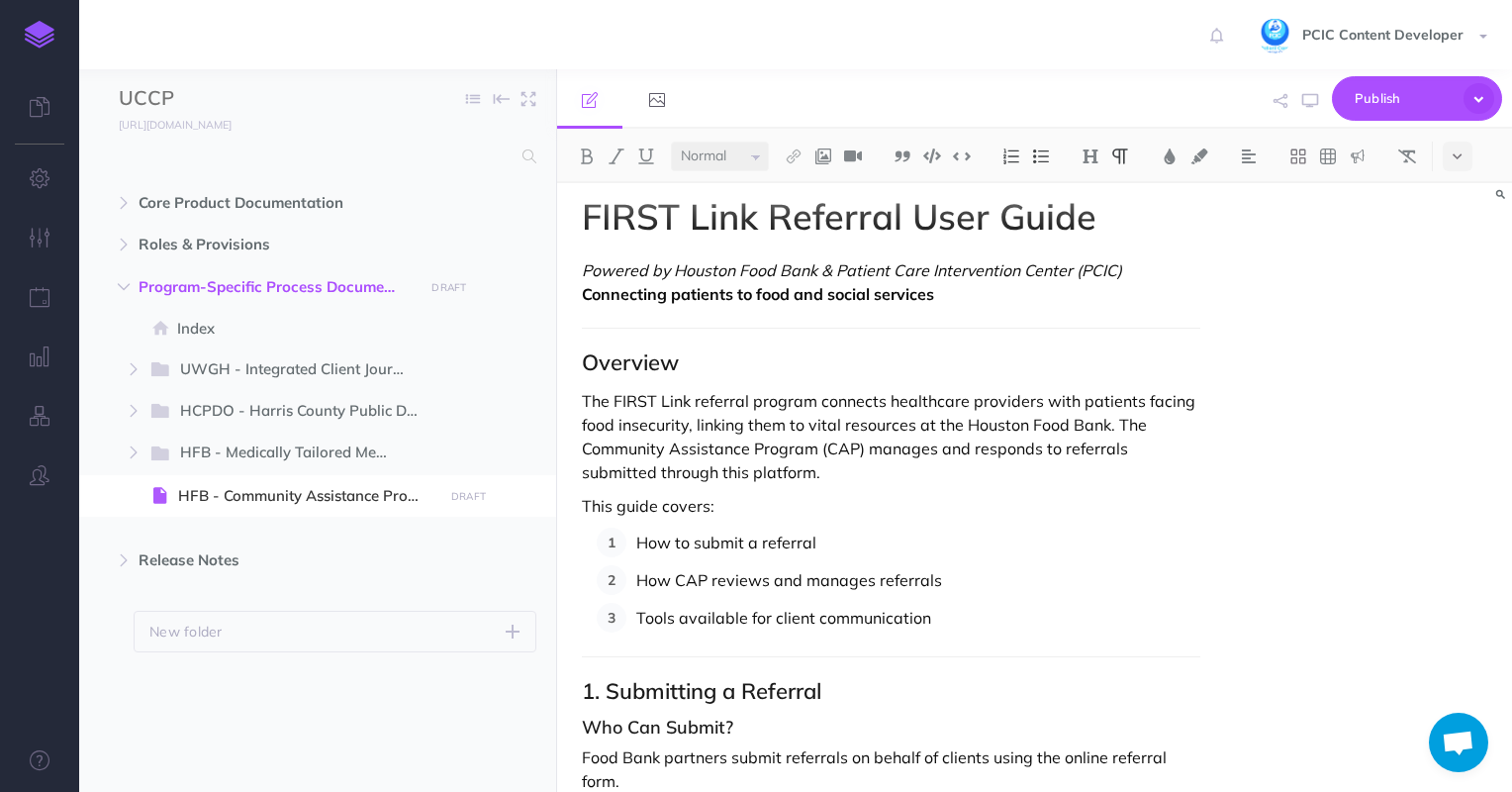 click on "The FIRST Link referral program connects healthcare providers with patients facing food insecurity, linking them to vital resources at the Houston Food Bank. The Community Assistance Program (CAP) manages and responds to referrals submitted through this platform." at bounding box center (892, 437) 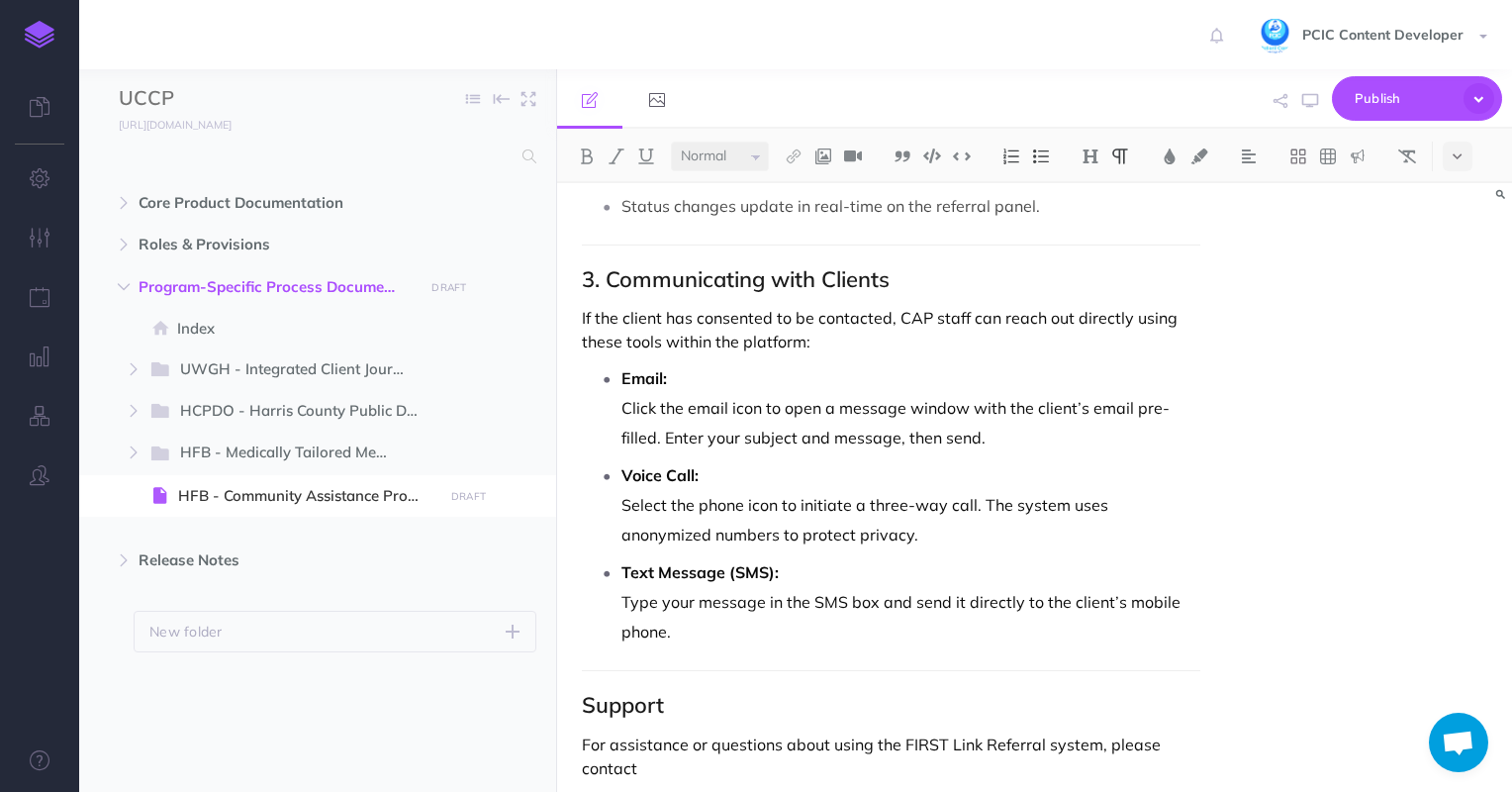 scroll, scrollTop: 1964, scrollLeft: 0, axis: vertical 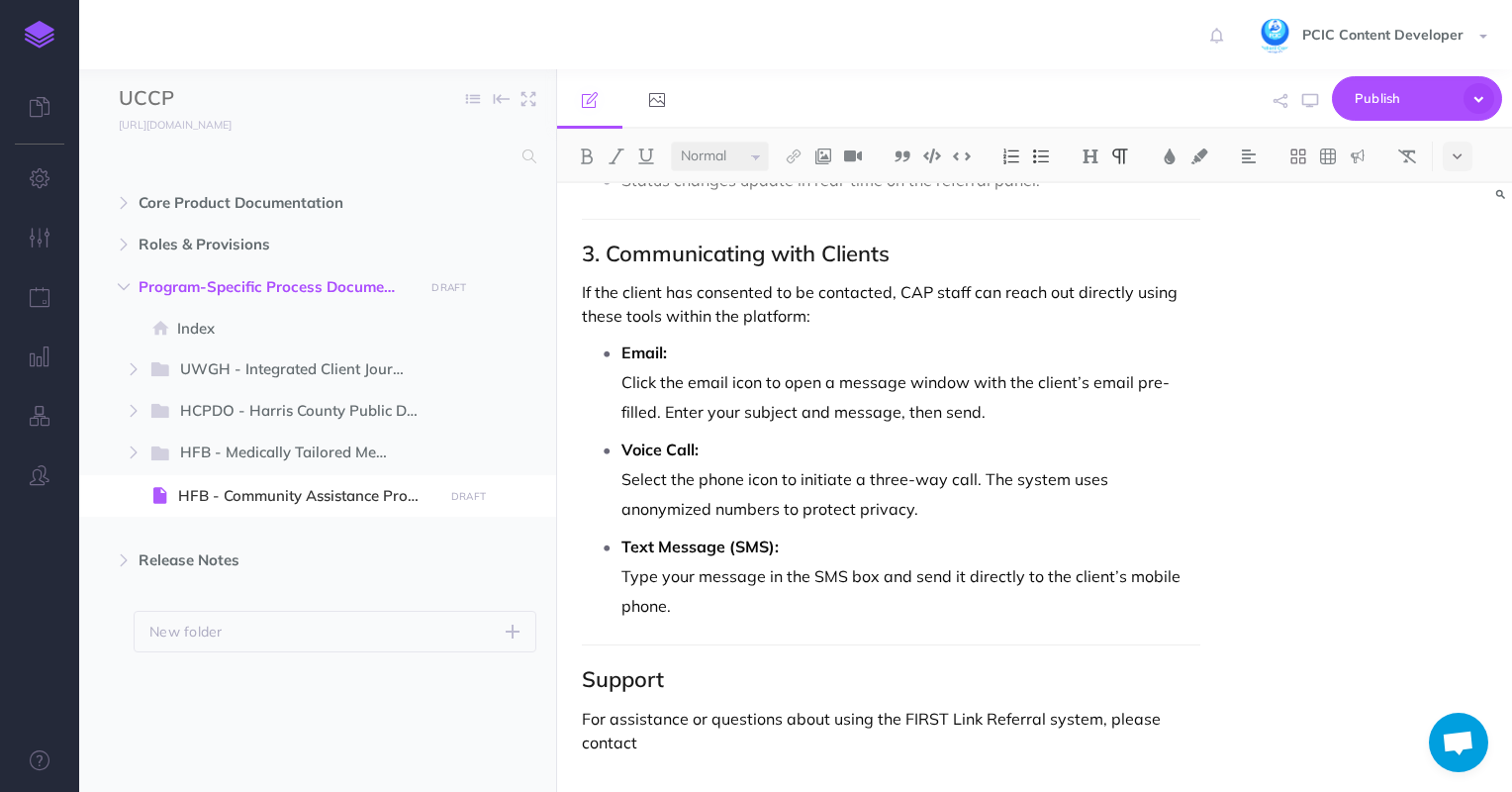 click on "For assistance or questions about using the FIRST Link Referral system, please contact" at bounding box center (892, 731) 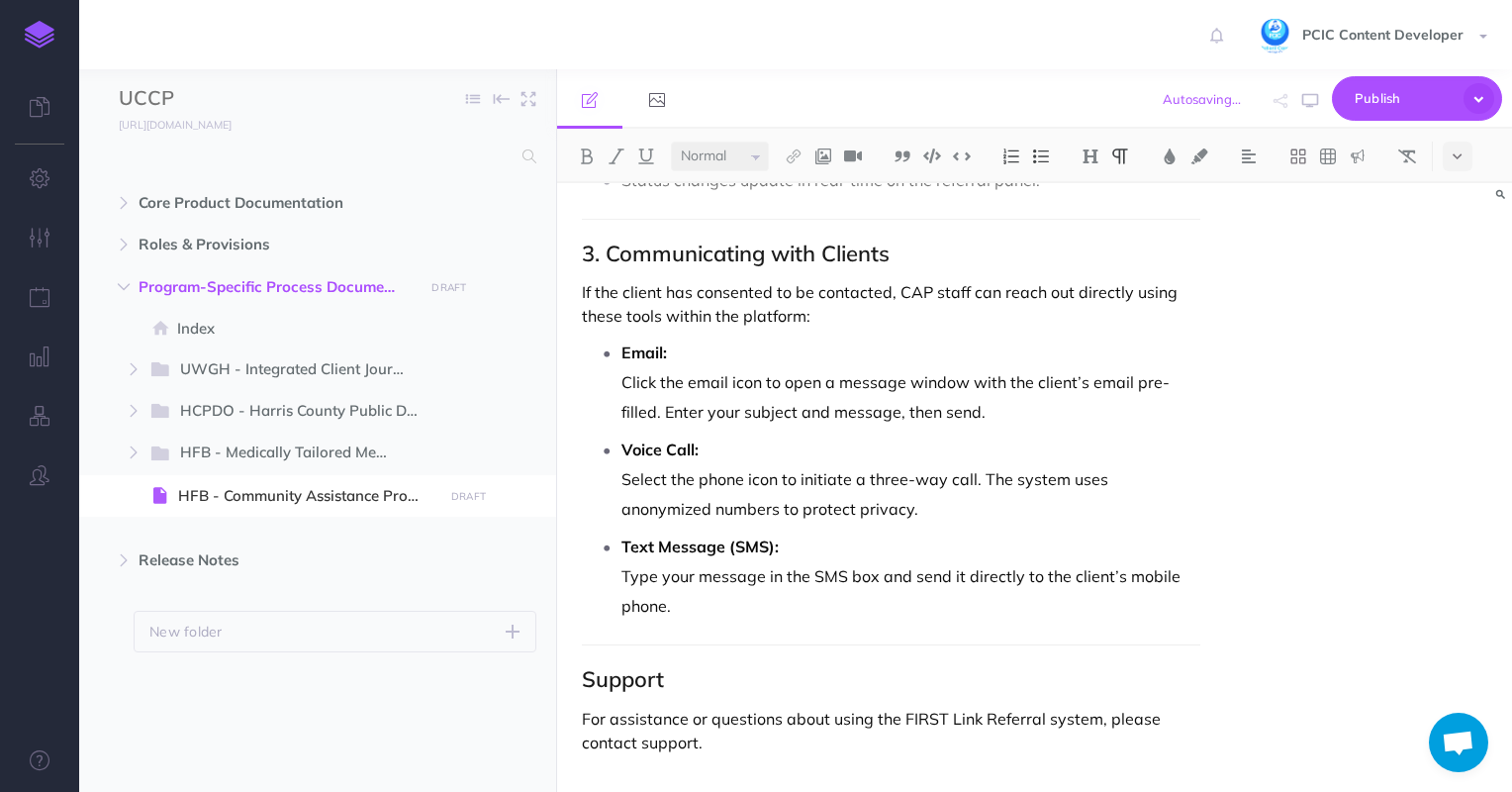 click on "For assistance or questions about using the FIRST Link Referral system, please contact support." at bounding box center [892, 731] 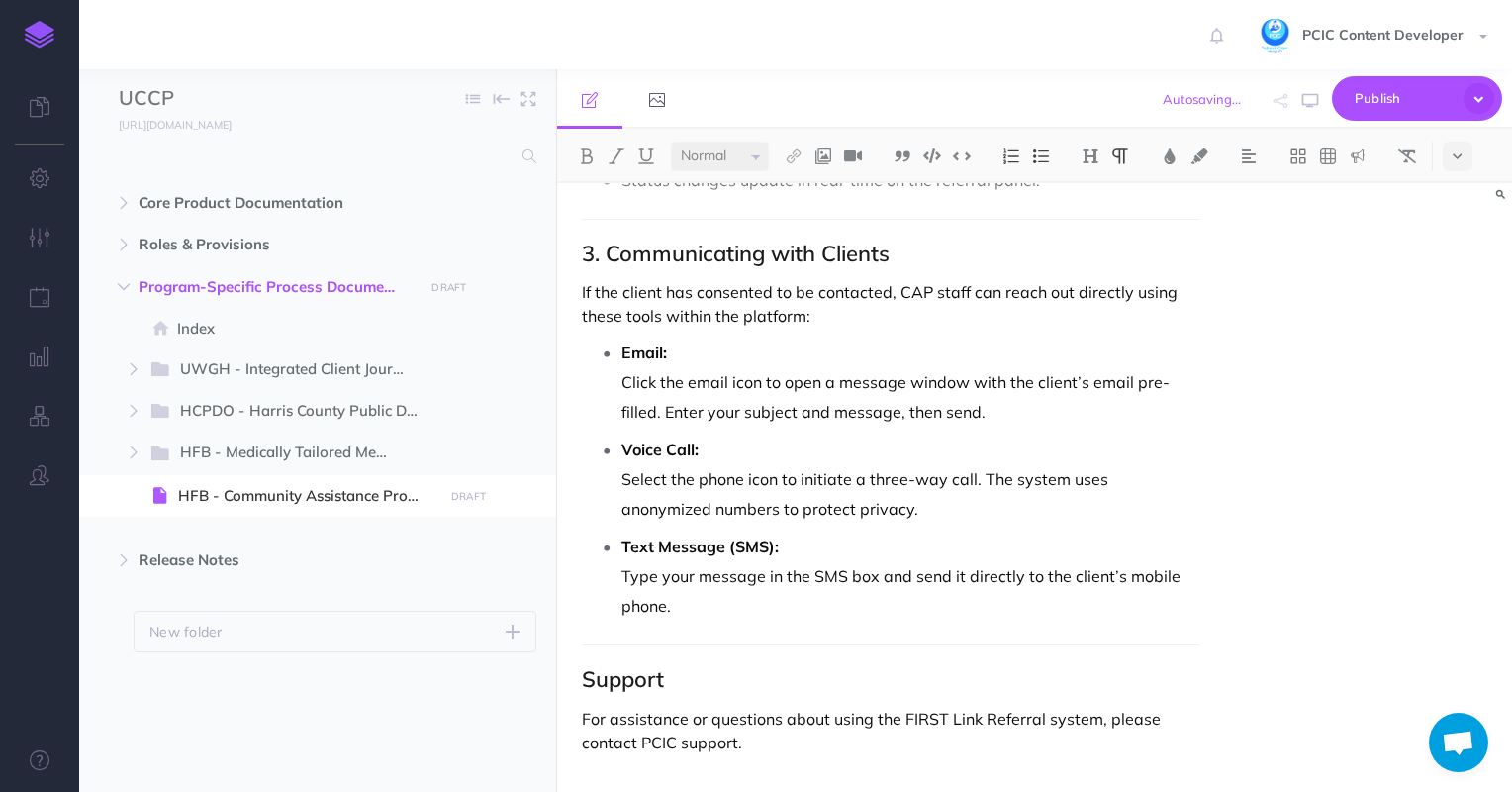 click on "For assistance or questions about using the FIRST Link Referral system, please contact PCIC support." at bounding box center [892, 731] 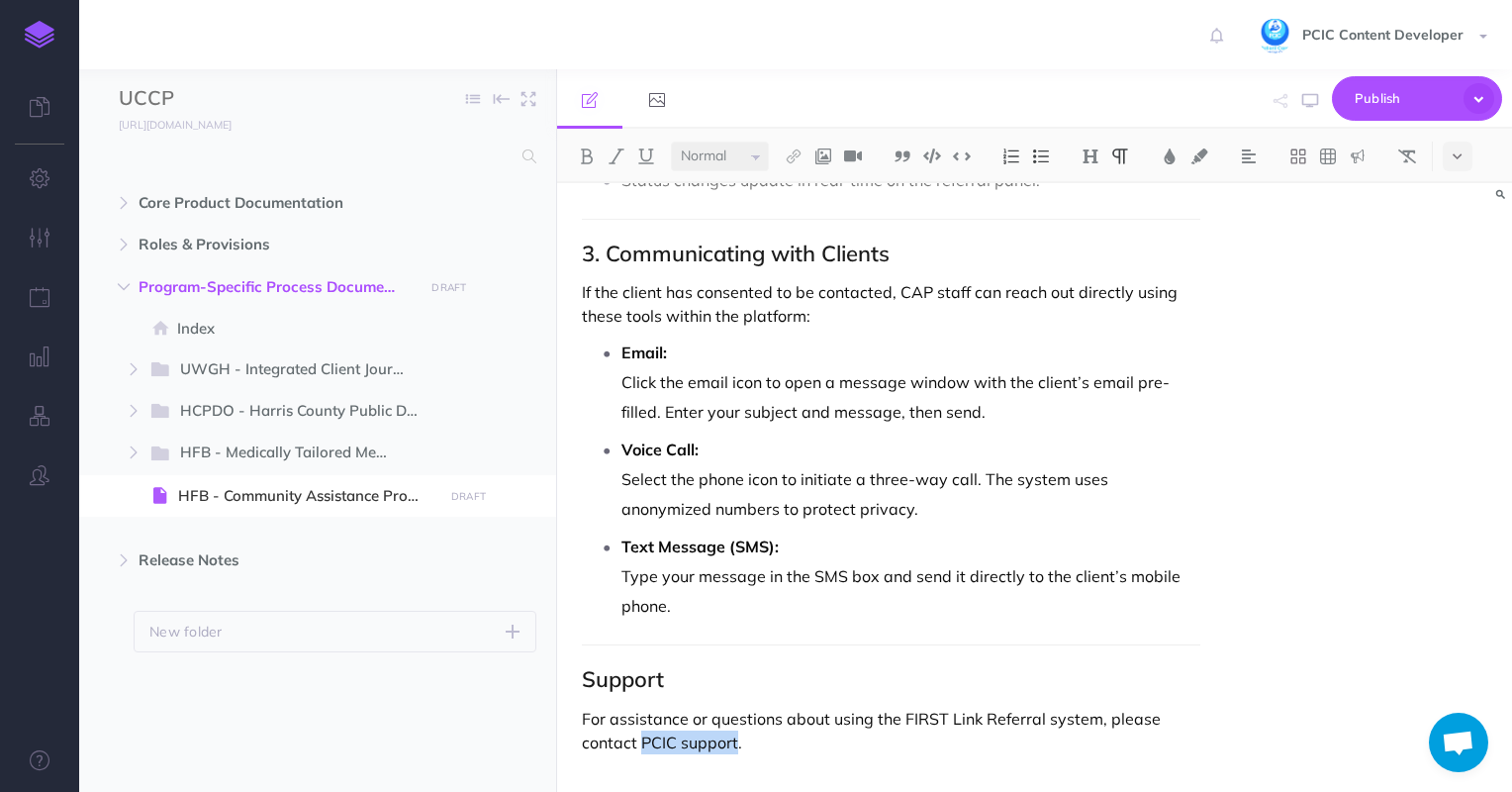 click on "For assistance or questions about using the FIRST Link Referral system, please contact PCIC support." at bounding box center (892, 731) 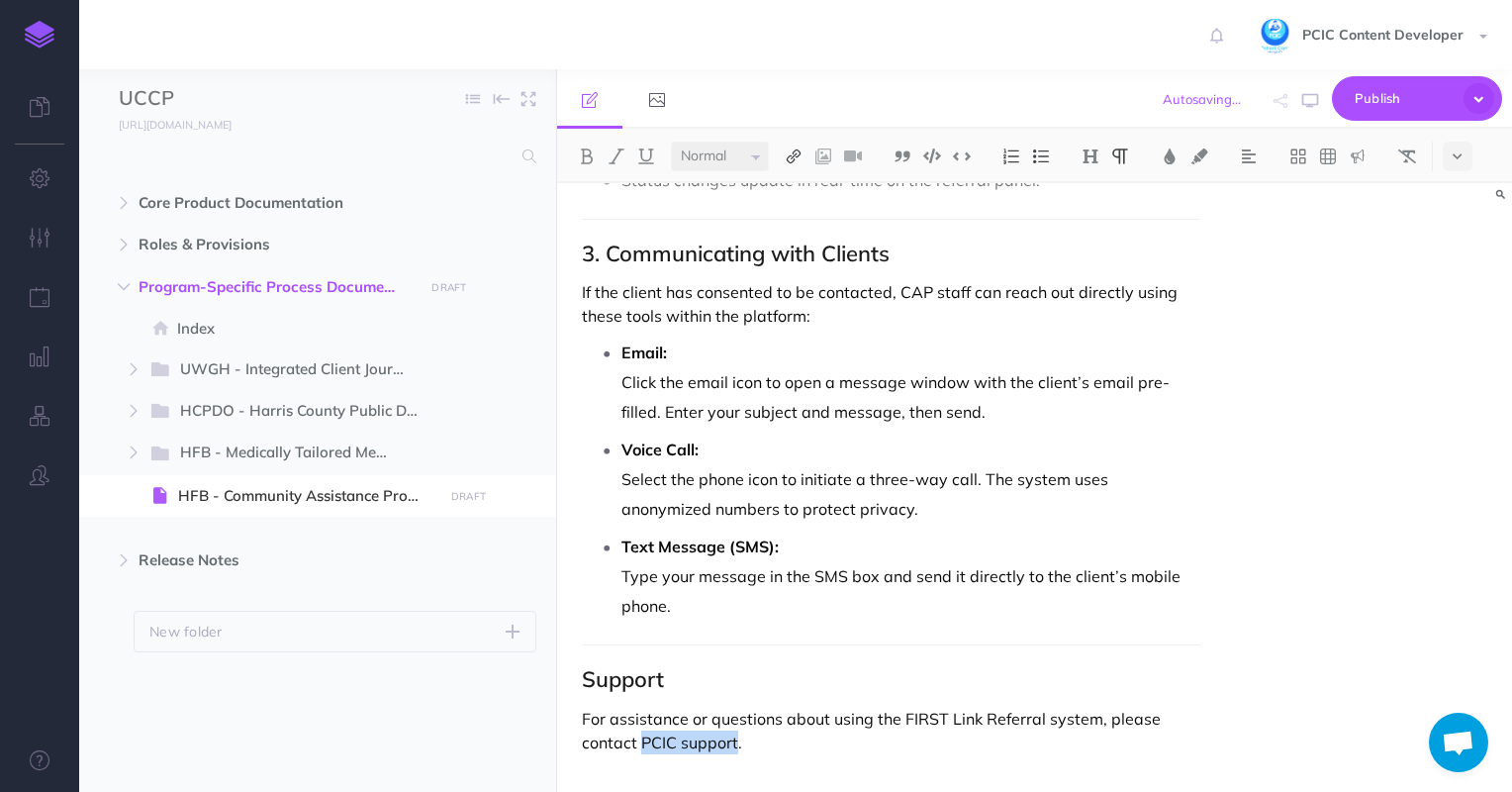 click at bounding box center [794, 156] 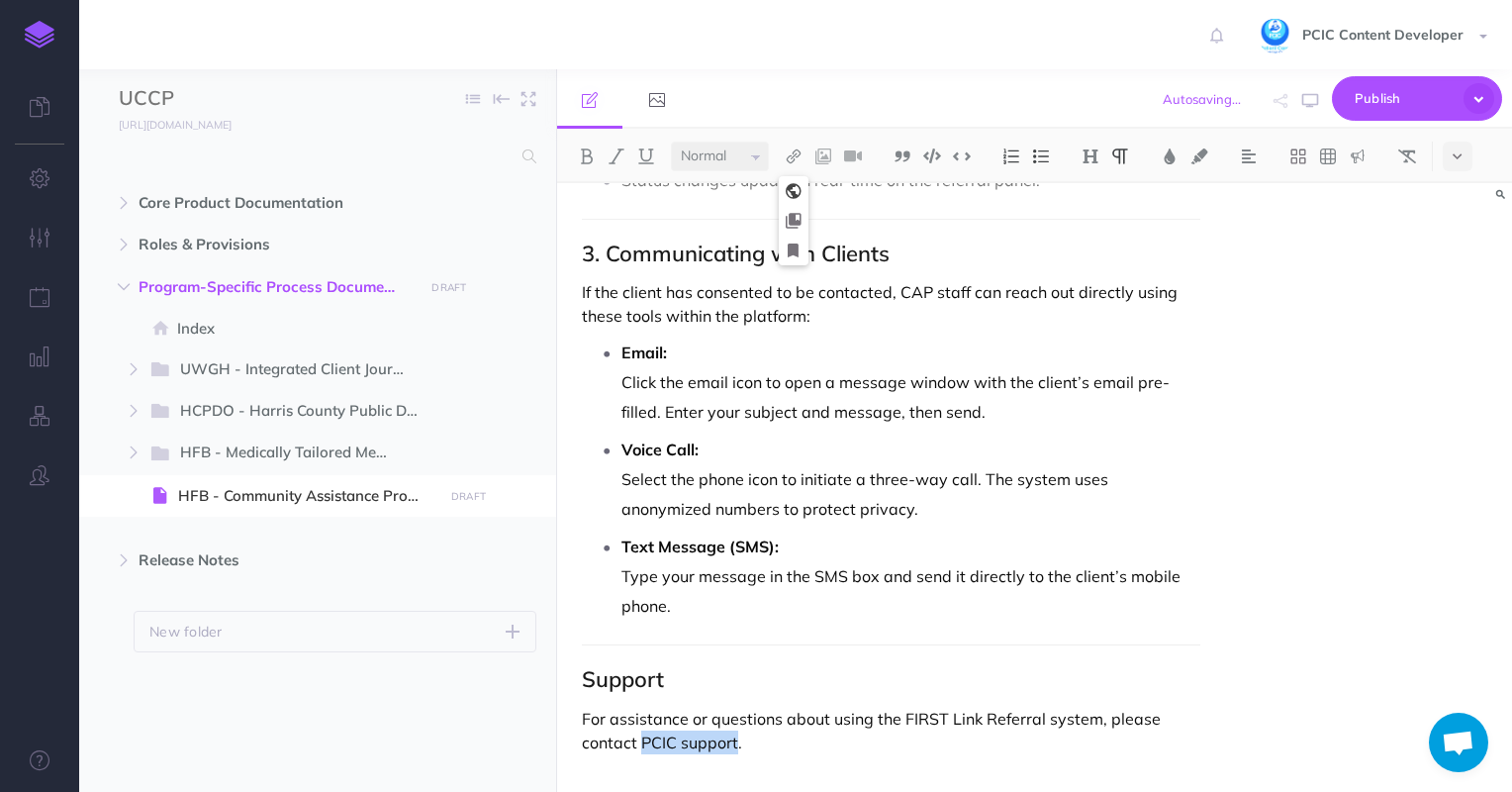 click at bounding box center (794, 191) 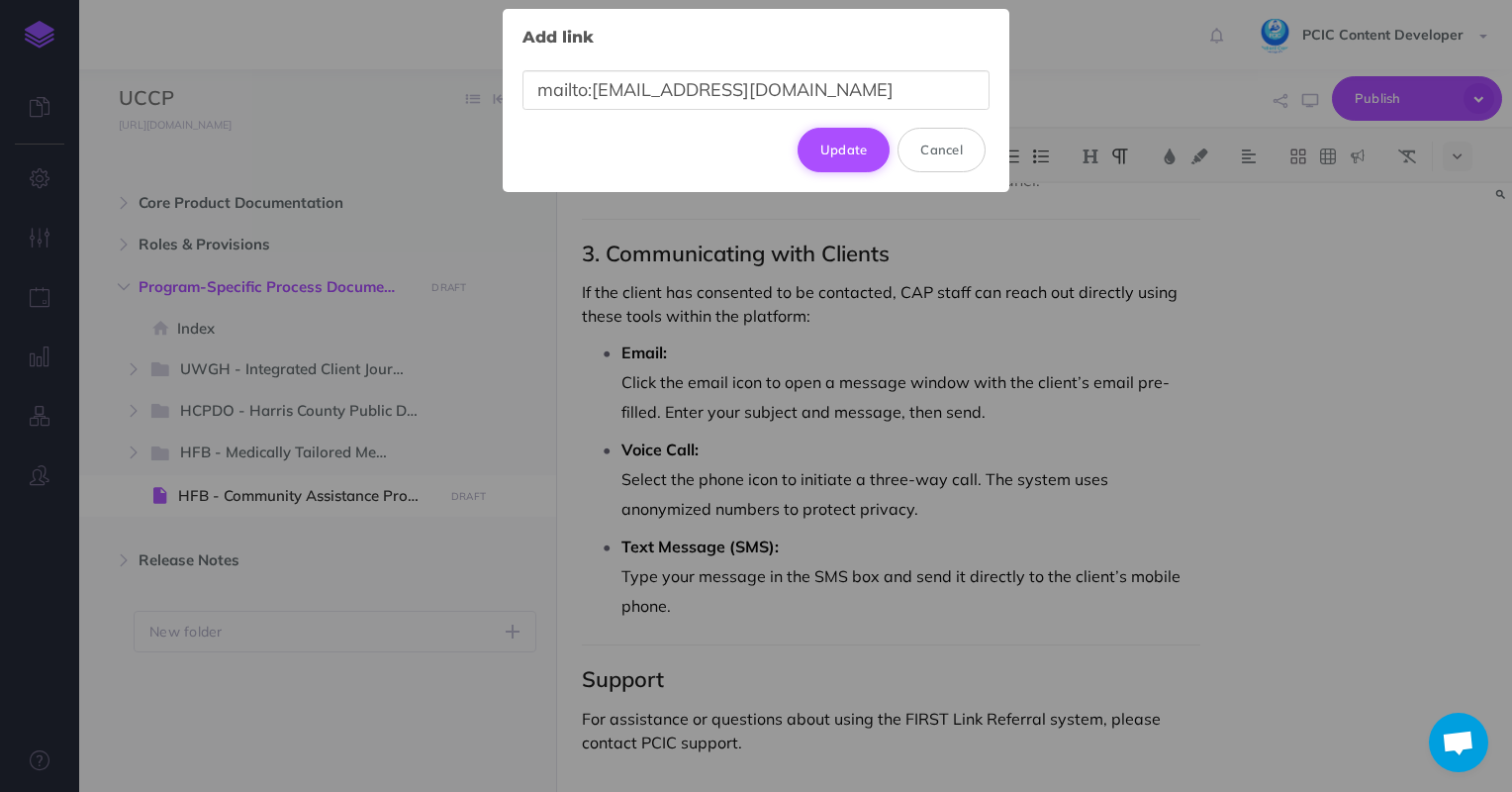 type on "mailto:[EMAIL_ADDRESS][DOMAIN_NAME]" 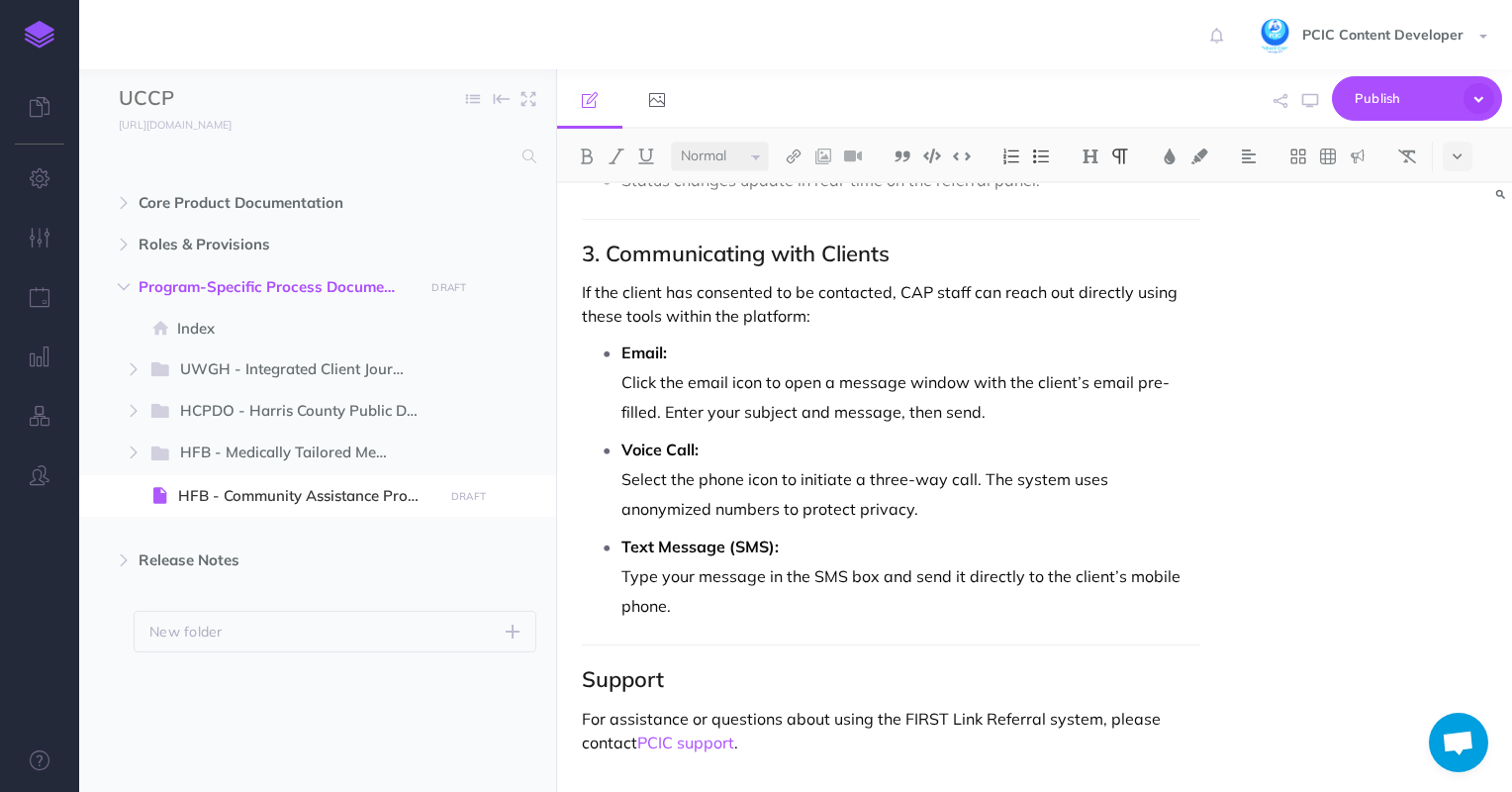 click on "Voice Call: Select the phone icon to initiate a three-way call. The system uses anonymized numbers to protect privacy." at bounding box center [911, 479] 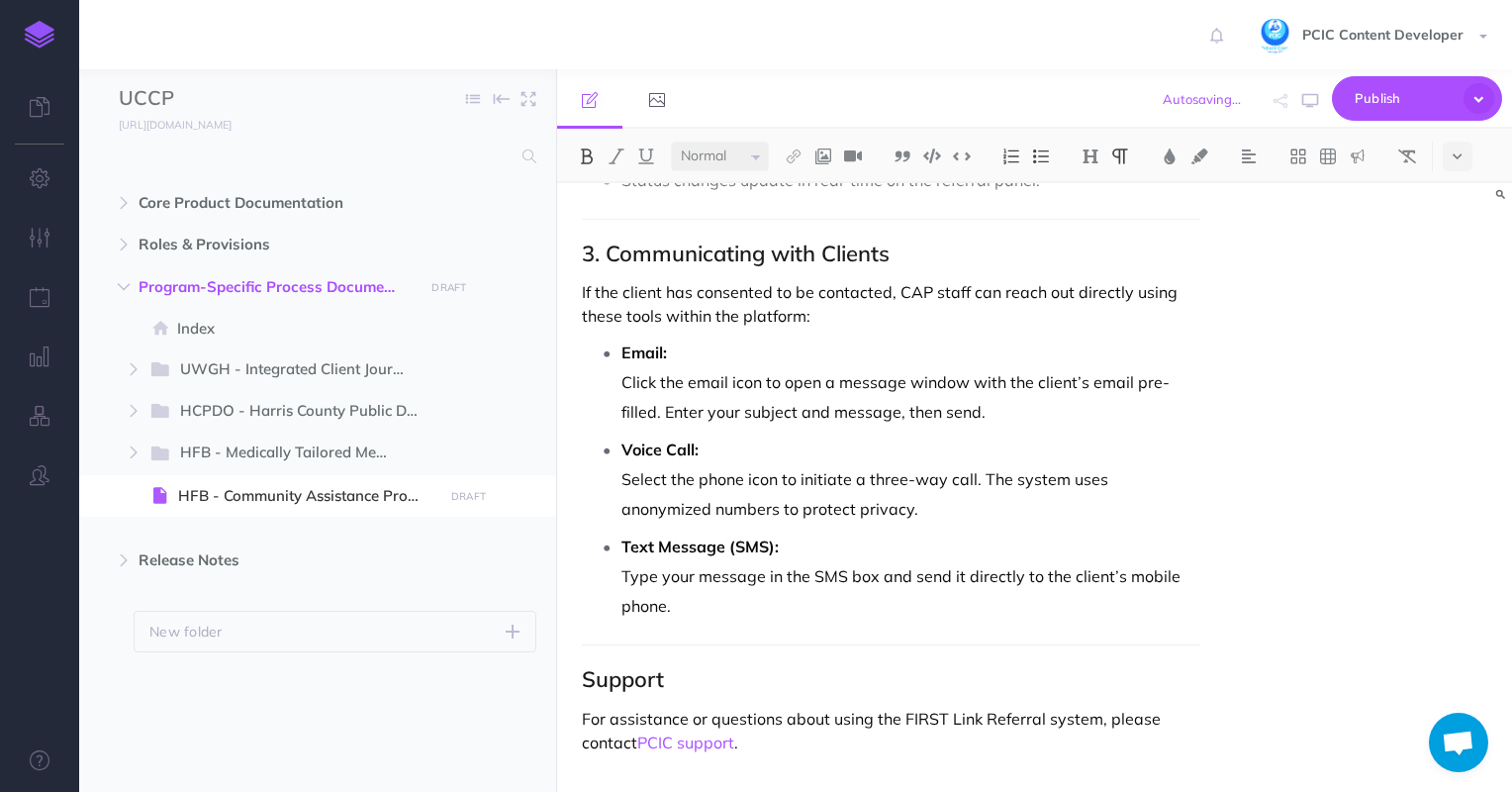 click on "Text Message (SMS): Type your message in the SMS box and send it directly to the client’s mobile phone." at bounding box center (911, 576) 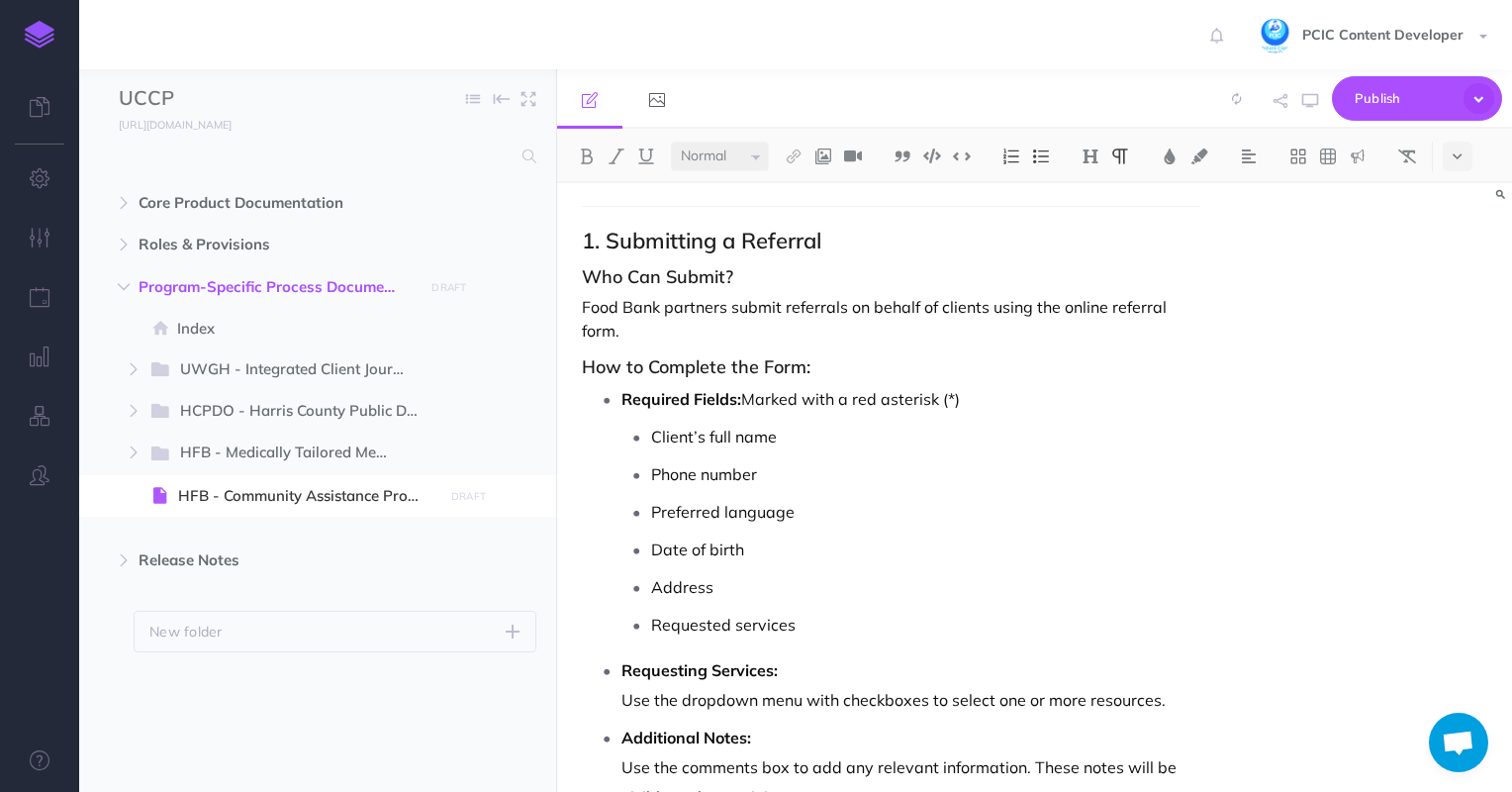 scroll, scrollTop: 0, scrollLeft: 0, axis: both 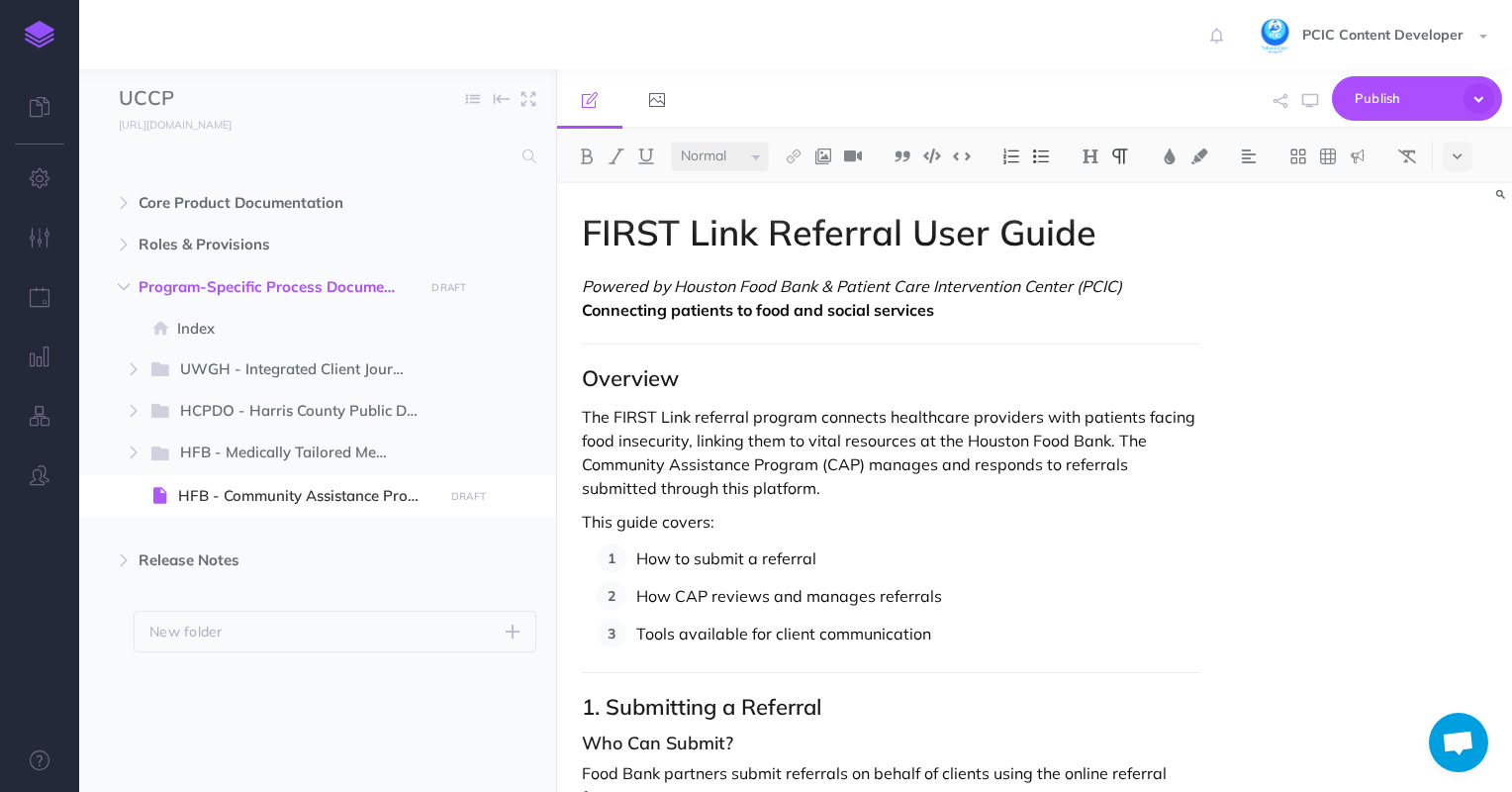 click on "The FIRST Link referral program connects healthcare providers with patients facing food insecurity, linking them to vital resources at the Houston Food Bank. The Community Assistance Program (CAP) manages and responds to referrals submitted through this platform." at bounding box center [892, 452] 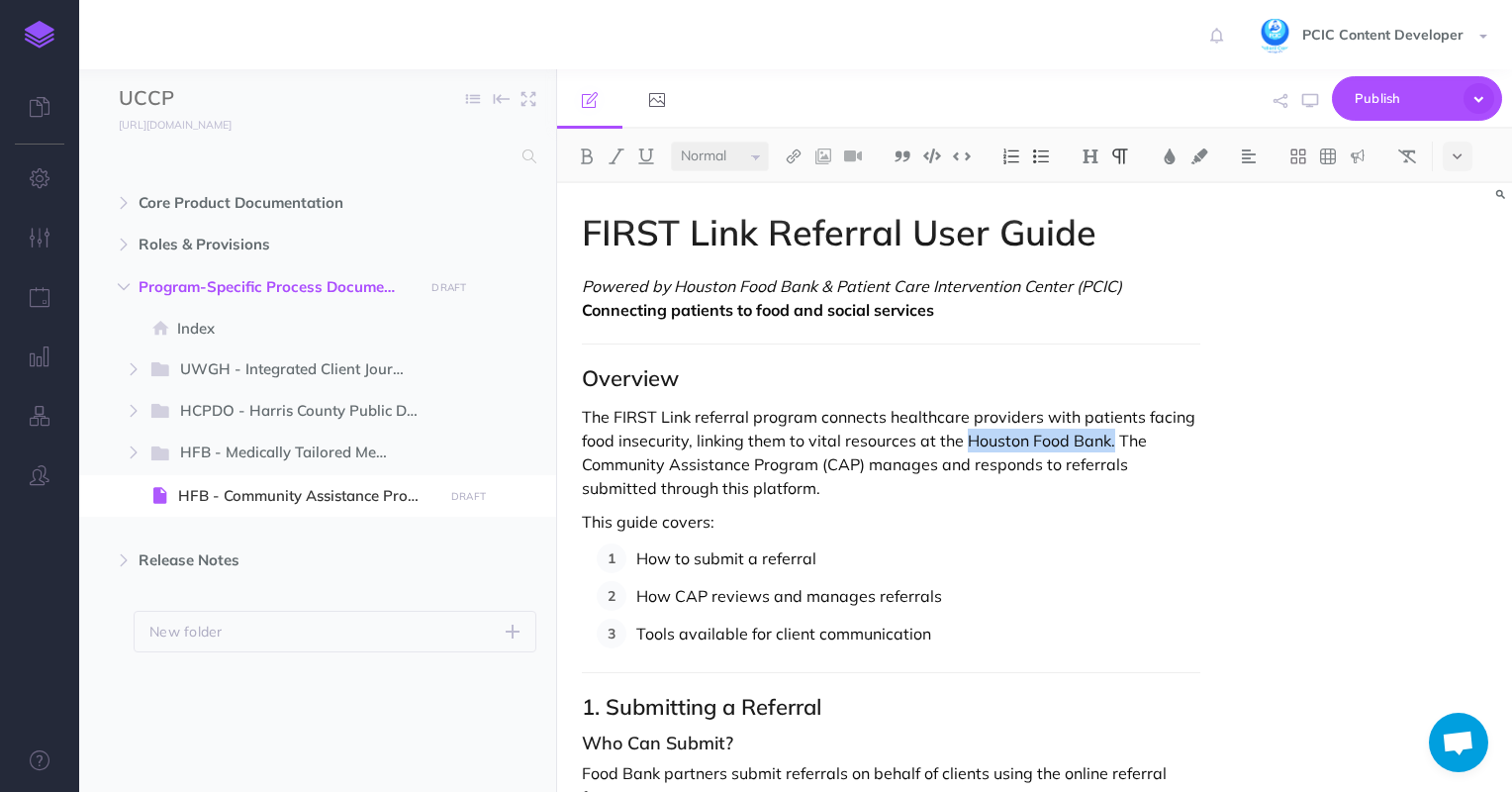 click on "The FIRST Link referral program connects healthcare providers with patients facing food insecurity, linking them to vital resources at the Houston Food Bank. The Community Assistance Program (CAP) manages and responds to referrals submitted through this platform." at bounding box center [892, 452] 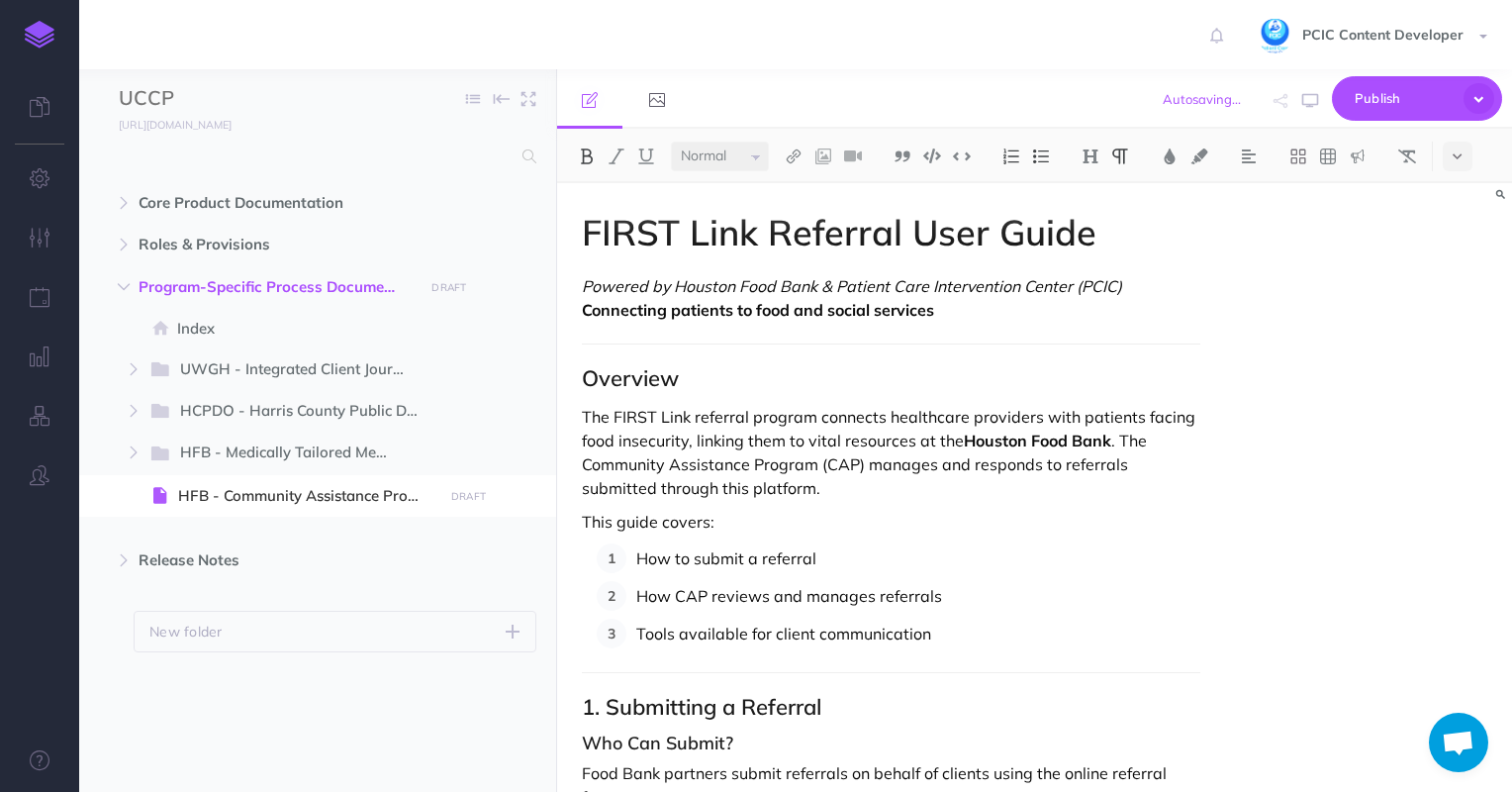 click on "The FIRST Link referral program connects healthcare providers with patients facing food insecurity, linking them to vital resources at the  Houston Food Bank . The Community Assistance Program (CAP) manages and responds to referrals submitted through this platform." at bounding box center [892, 452] 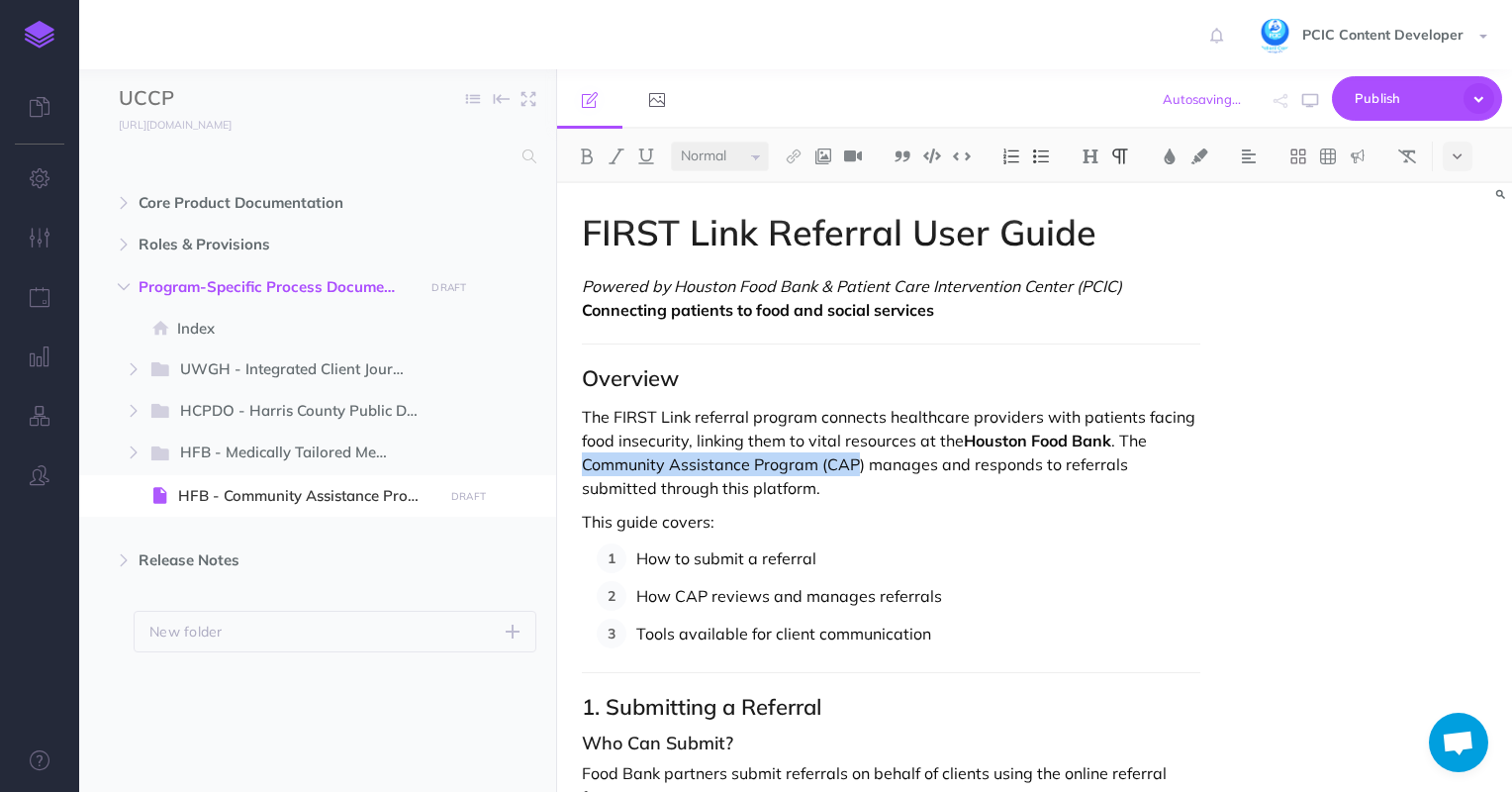 click on "The FIRST Link referral program connects healthcare providers with patients facing food insecurity, linking them to vital resources at the  Houston Food Bank . The Community Assistance Program (CAP) manages and responds to referrals submitted through this platform." at bounding box center [892, 452] 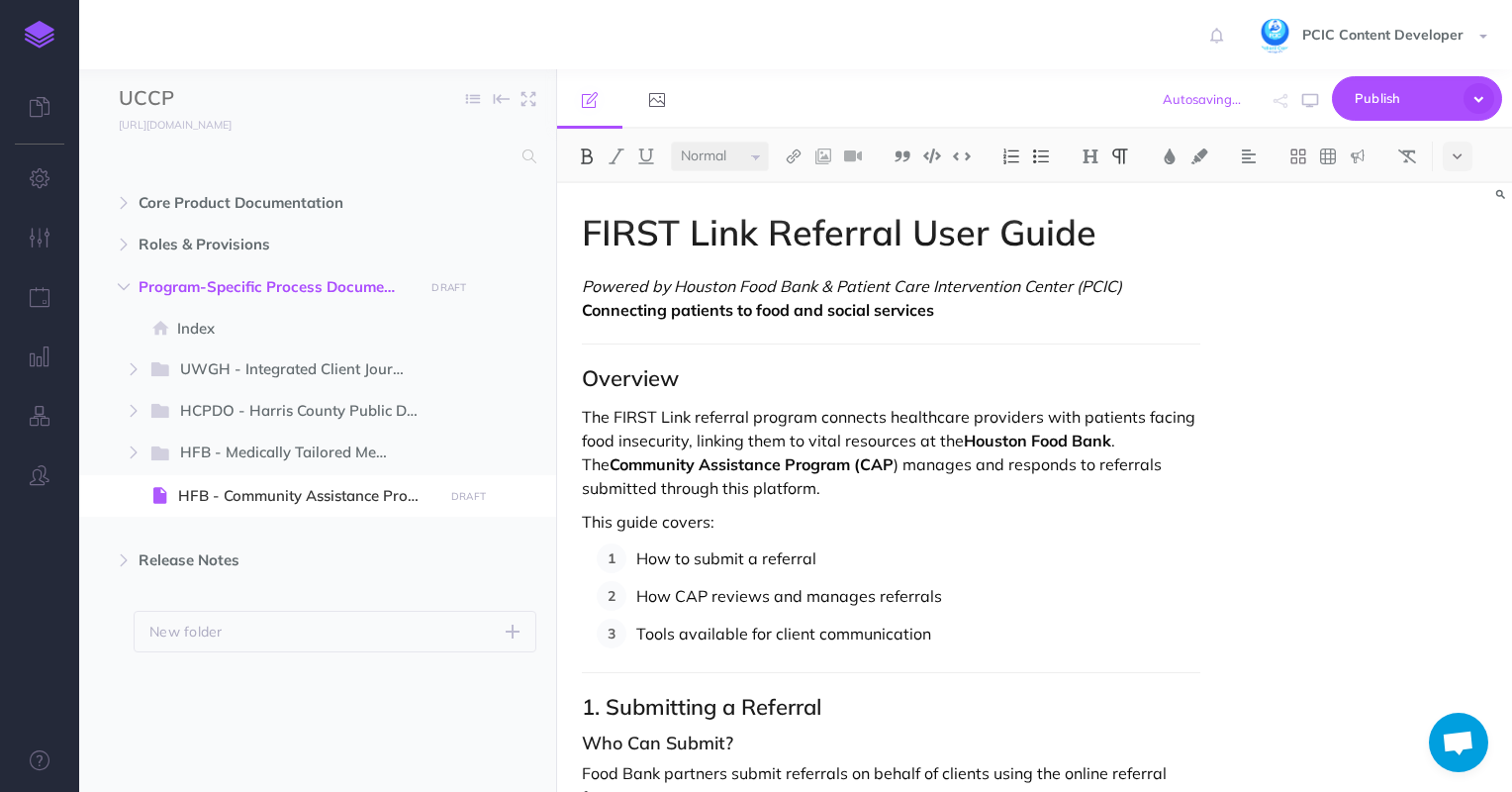 click on "The FIRST Link referral program connects healthcare providers with patients facing food insecurity, linking them to vital resources at the  Houston Food Bank . The  Community Assistance Program (CAP ) manages and responds to referrals submitted through this platform." at bounding box center [892, 452] 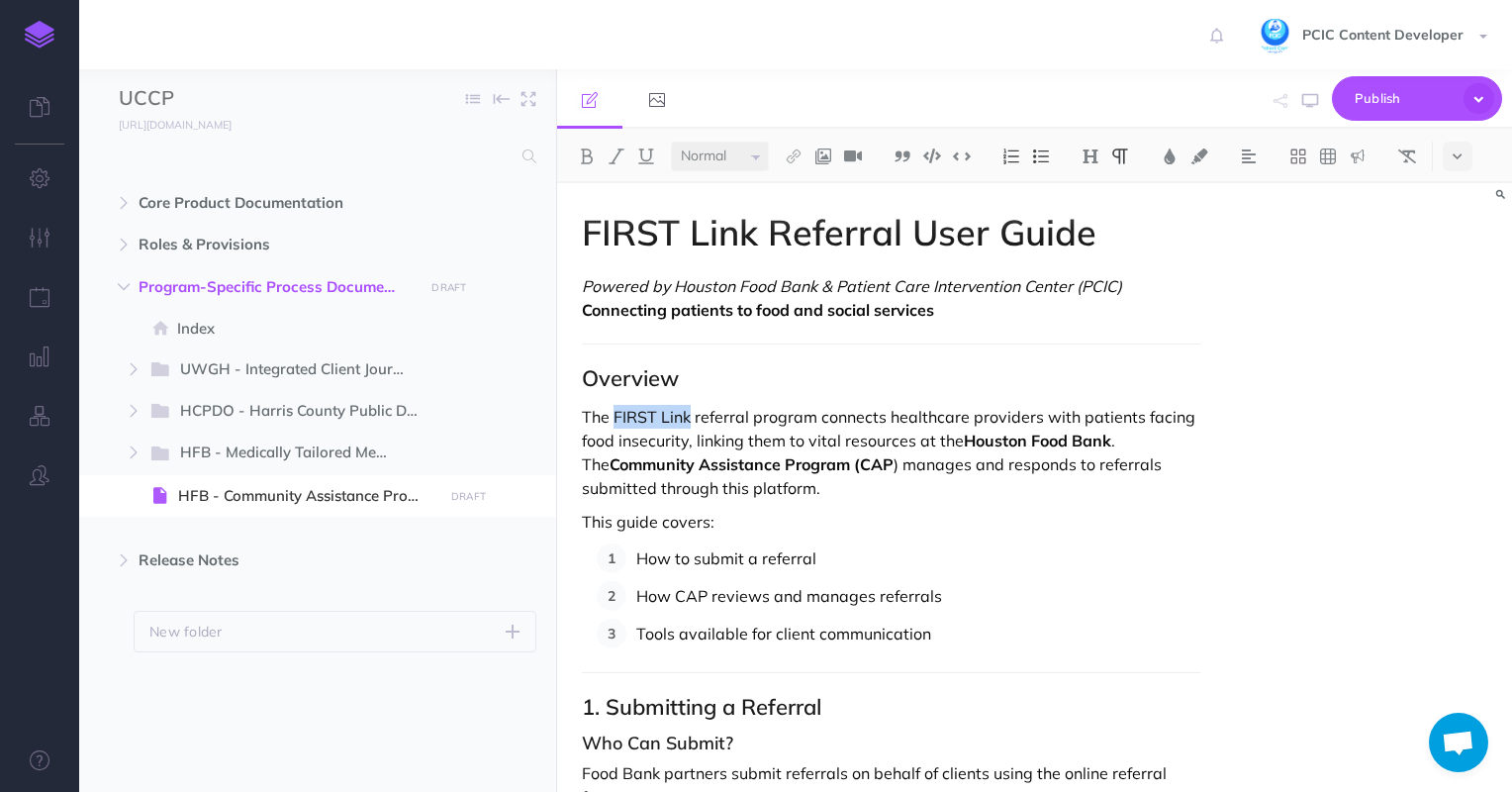 click on "The FIRST Link referral program connects healthcare providers with patients facing food insecurity, linking them to vital resources at the  Houston Food Bank . The  Community Assistance Program (CAP ) manages and responds to referrals submitted through this platform." at bounding box center (892, 452) 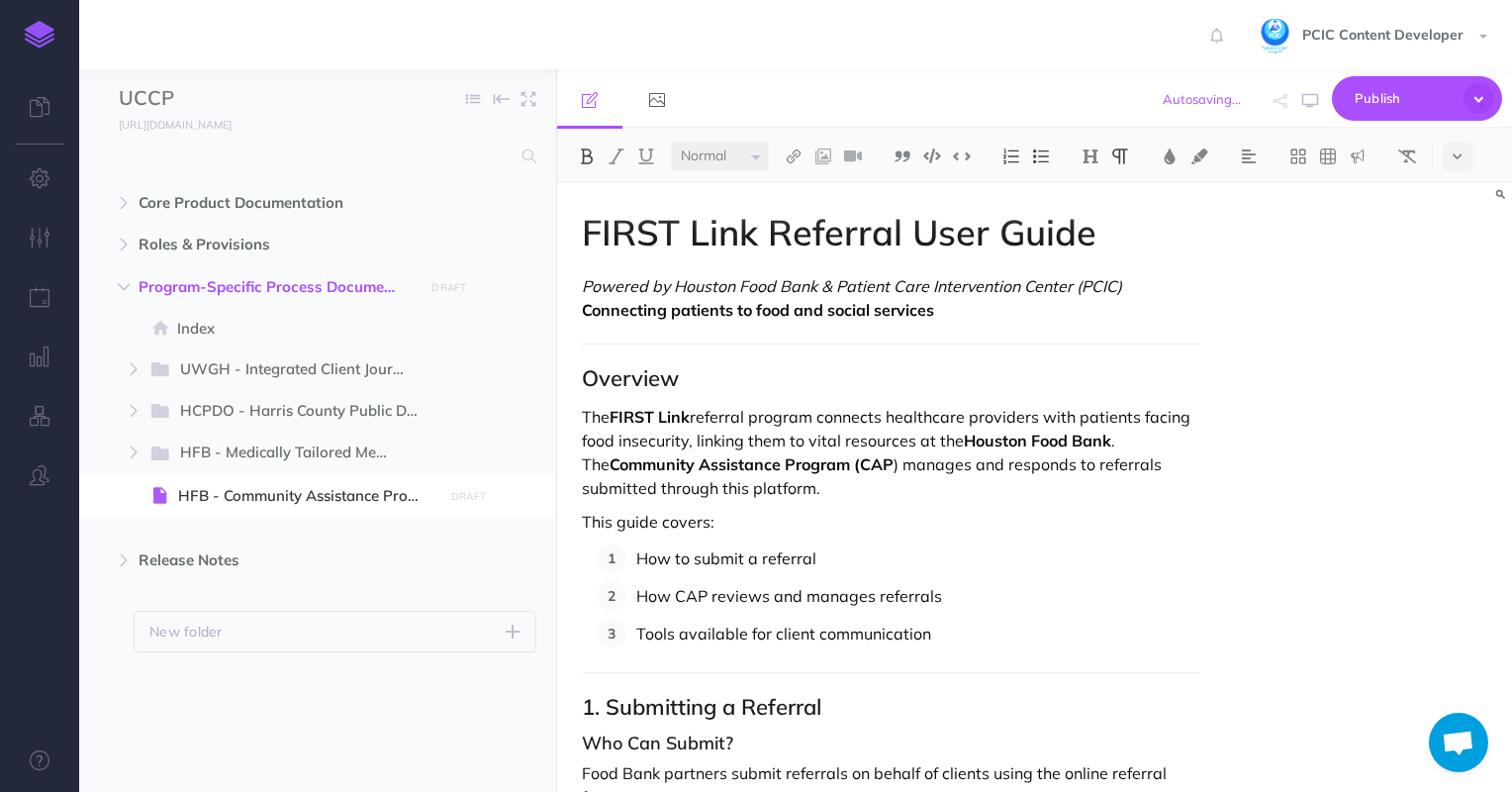 click on "The  FIRST Link  referral program connects healthcare providers with patients facing food insecurity, linking them to vital resources at the  Houston Food Bank . The  Community Assistance Program (CAP ) manages and responds to referrals submitted through this platform." at bounding box center [892, 452] 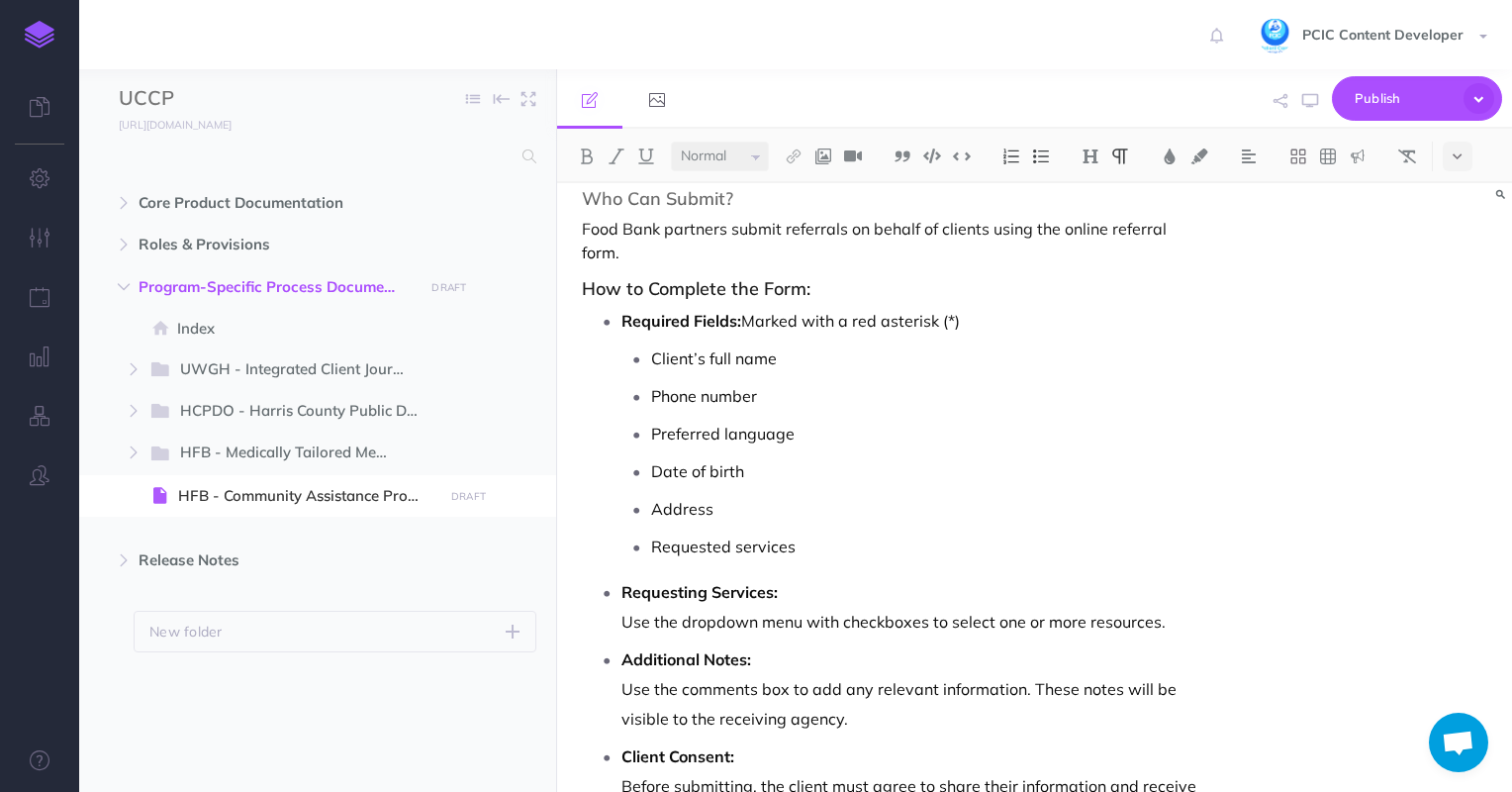 scroll, scrollTop: 546, scrollLeft: 0, axis: vertical 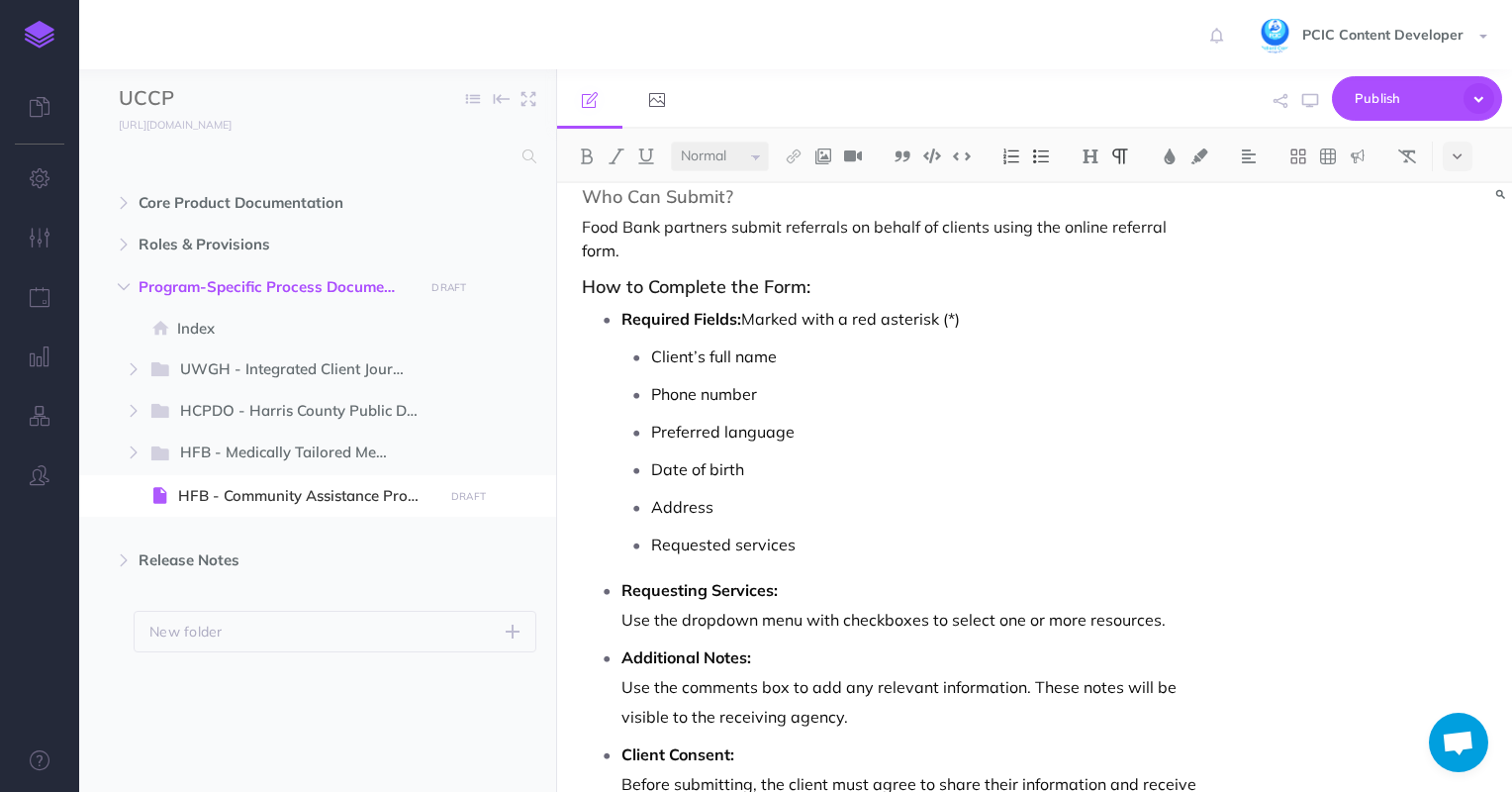click on "FIRST Link Referral User Guide Powered by Houston Food Bank & Patient Care Intervention Center (PCIC) Connecting patients to food and social services Overview The  FIRST Link  referral program connects healthcare providers with patients facing food insecurity, linking them to vital resources at the  Houston Food Bank . The  Community Assistance Program (CAP ) manages and responds to referrals submitted through this platform. This guide covers: How to submit a referral How CAP reviews and manages referrals Tools available for client communication 1. Submitting a Referral Who Can Submit? Food Bank partners submit referrals on behalf of clients using the online referral form. How to Complete the Form: Required Fields:  Marked with a red asterisk (*) Client’s full name Phone number Preferred language Date of birth Address Requested services Requesting Services: Use the dropdown menu with checkboxes to select one or more resources. Additional Notes: Client Consent: Important: Accessing Referrals: Referrals ." at bounding box center [892, 924] 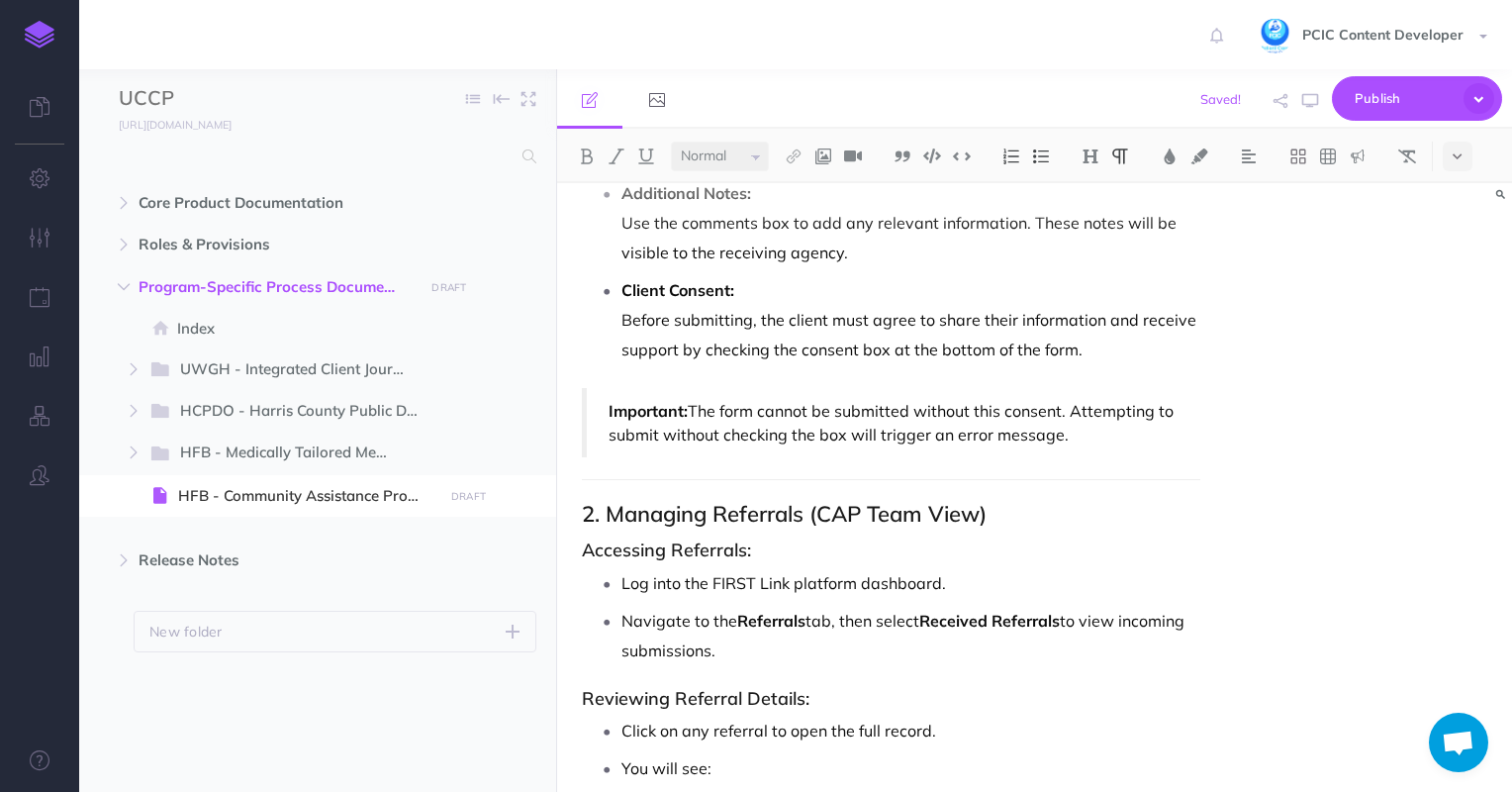 scroll, scrollTop: 990, scrollLeft: 0, axis: vertical 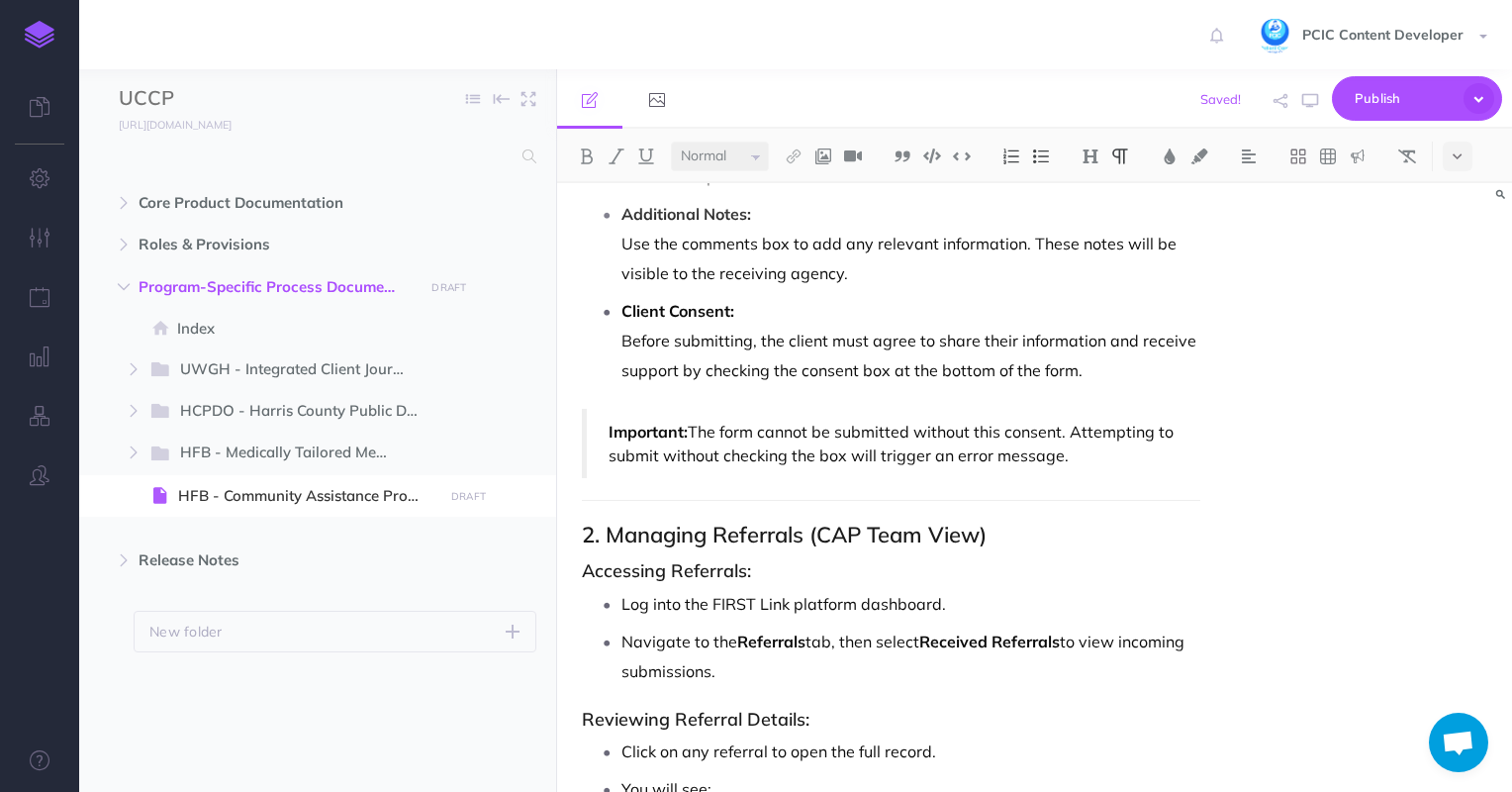 click on "Important:  The form cannot be submitted without this consent. Attempting to submit without checking the box will trigger an error message." at bounding box center [894, 444] 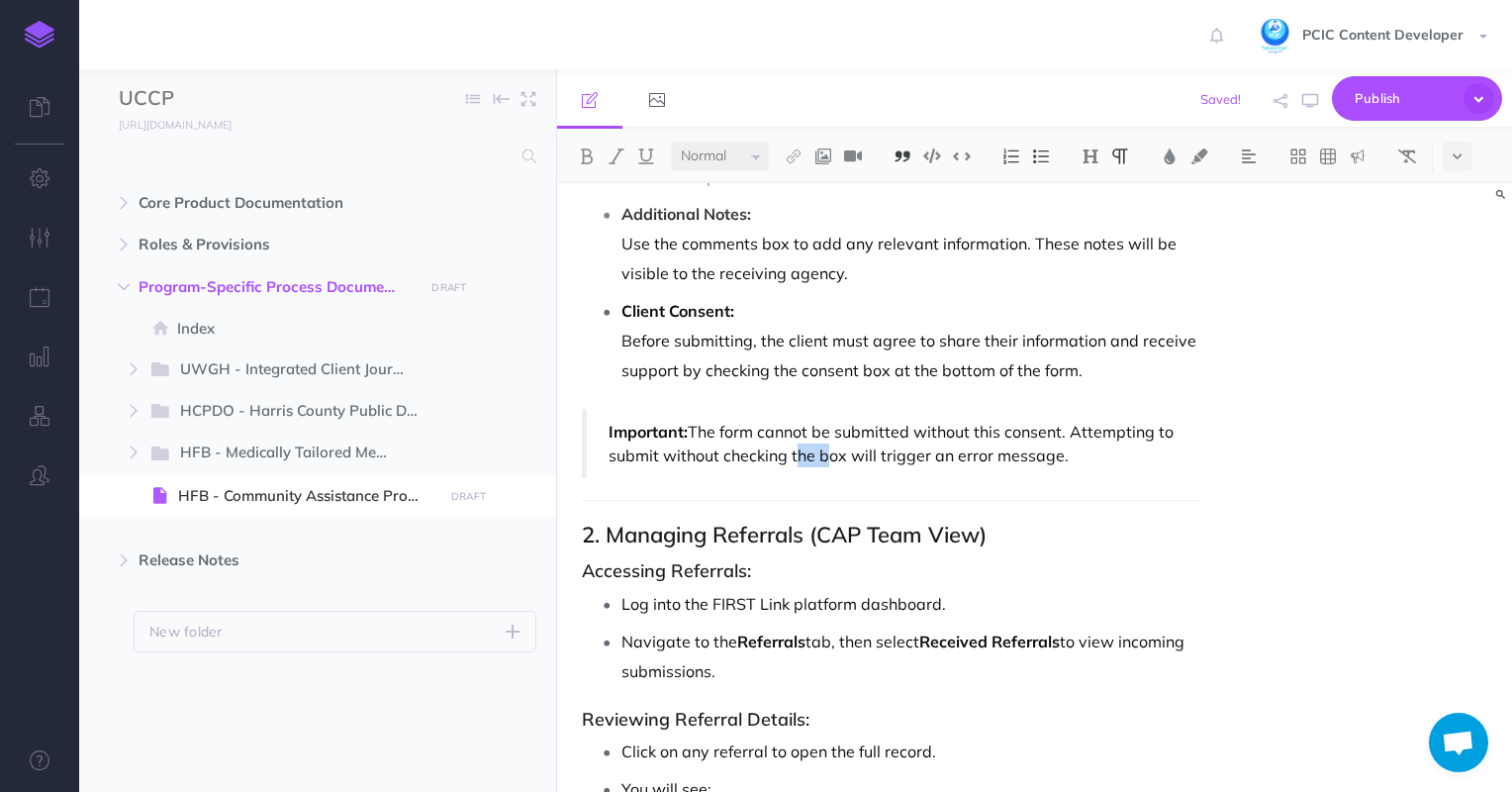 click on "Important:  The form cannot be submitted without this consent. Attempting to submit without checking the box will trigger an error message." at bounding box center [894, 444] 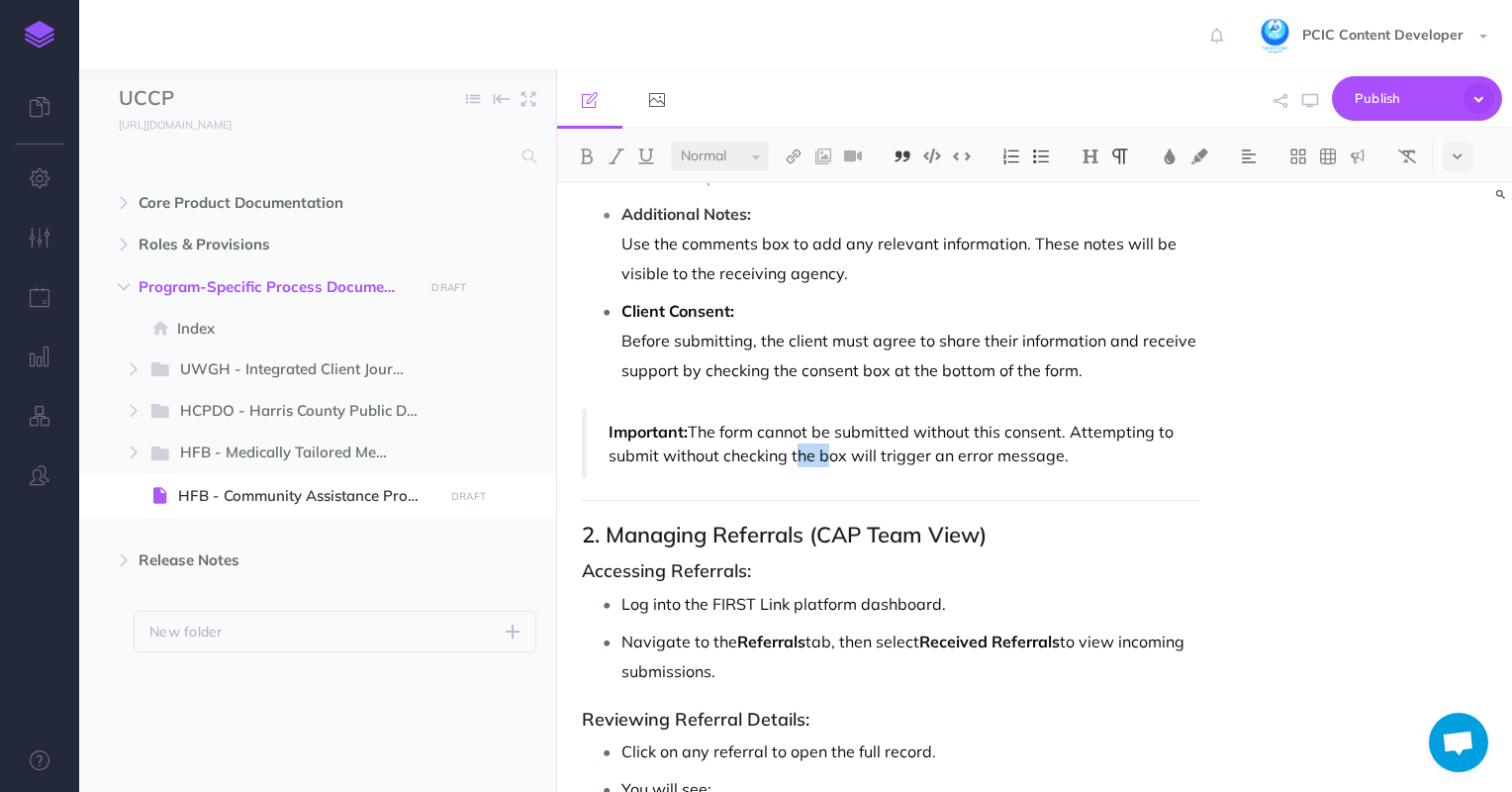 drag, startPoint x: 1076, startPoint y: 457, endPoint x: 694, endPoint y: 428, distance: 383.0992 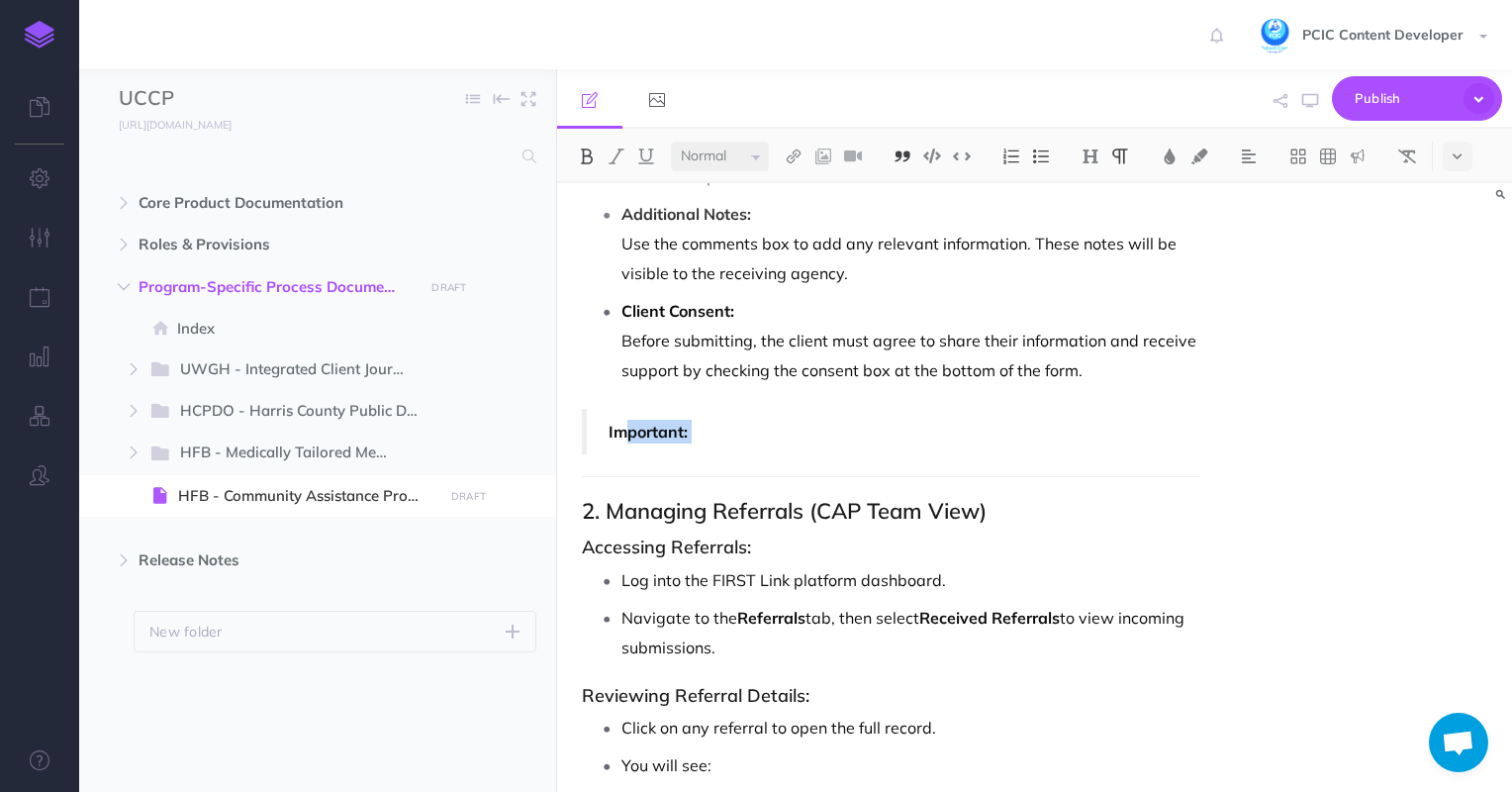 click on "FIRST Link Referral User Guide Powered by Houston Food Bank & Patient Care Intervention Center (PCIC) Connecting patients to food and social services Overview The  FIRST Link  referral program connects healthcare providers with patients facing food insecurity, linking them to vital resources at the  Houston Food Bank . The  Community Assistance Program (CAP ) manages and responds to referrals submitted through this platform. This guide covers: How to submit a referral How CAP reviews and manages referrals Tools available for client communication 1. Submitting a Referral Who Can Submit? Houston Food Bank partners submit referrals on behalf of clients using the online referral form. How to Complete the Form: Required Fields:  Marked with a red asterisk (*) Client’s full name Phone number Preferred language Date of birth Address Requested services Requesting Services: Use the dropdown menu with checkboxes to select one or more resources. Additional Notes: Client Consent: Important:   Accessing Referrals: ." at bounding box center (892, 468) 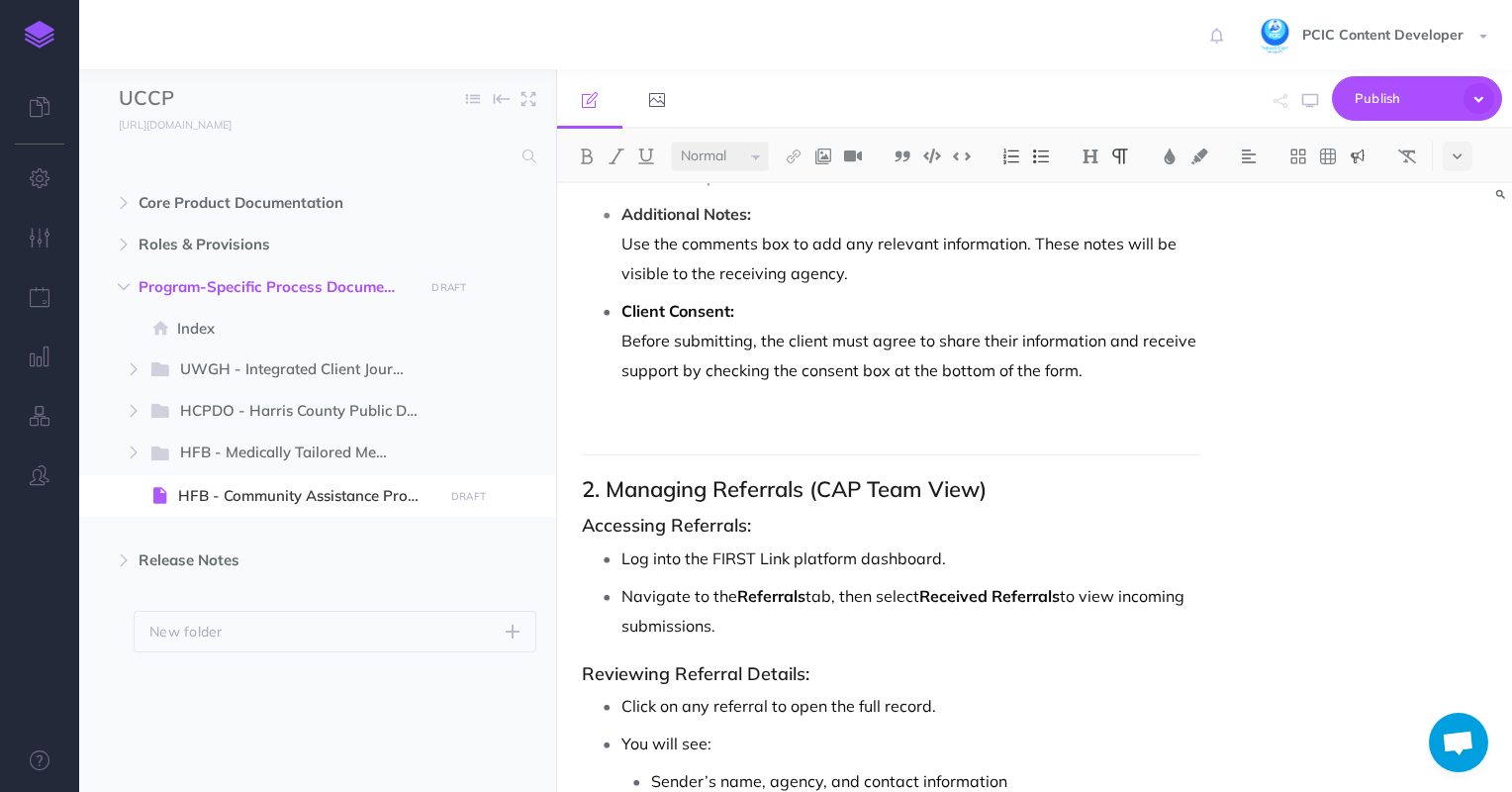 click at bounding box center [1358, 156] 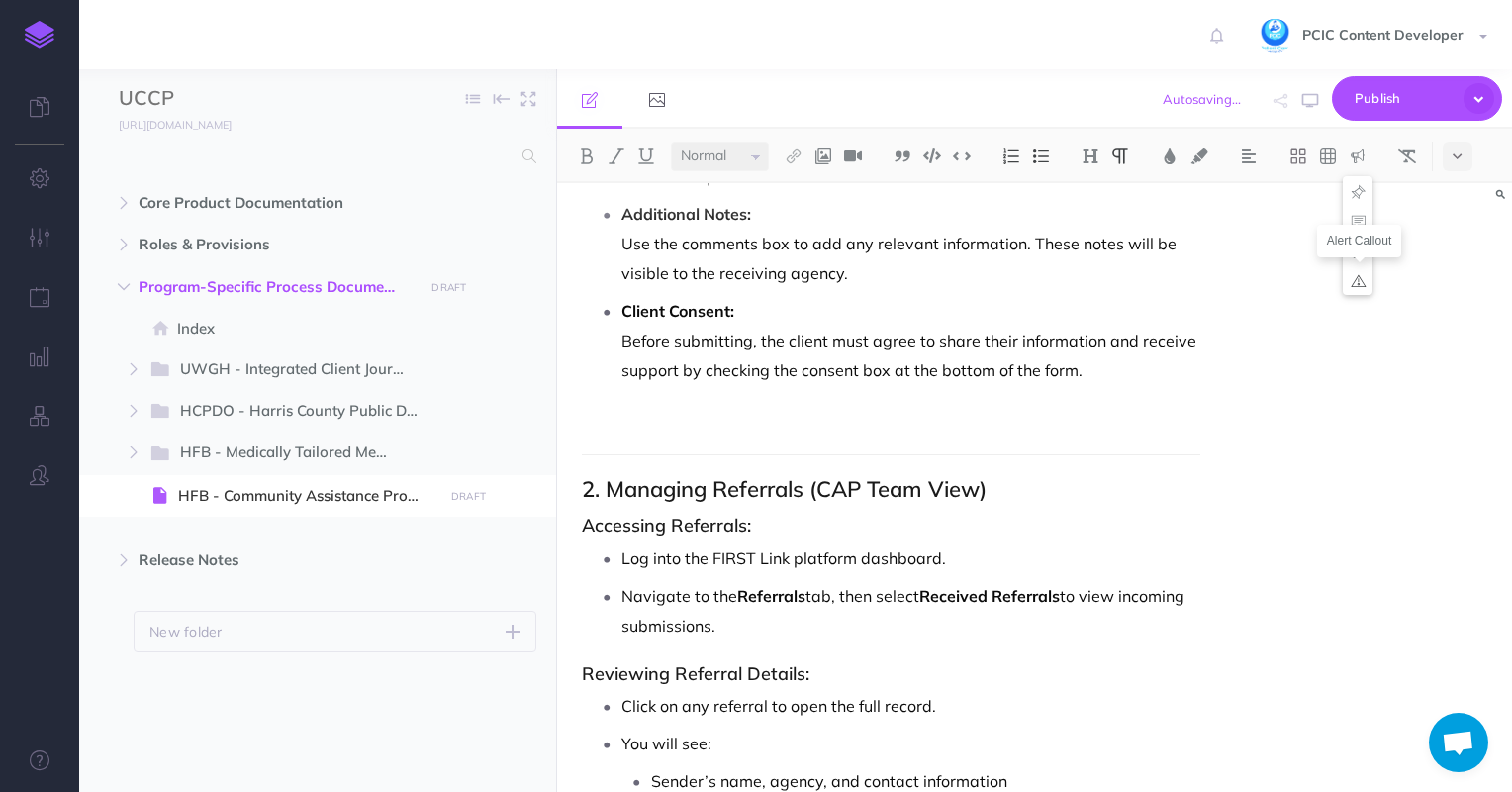 click at bounding box center (1358, 280) 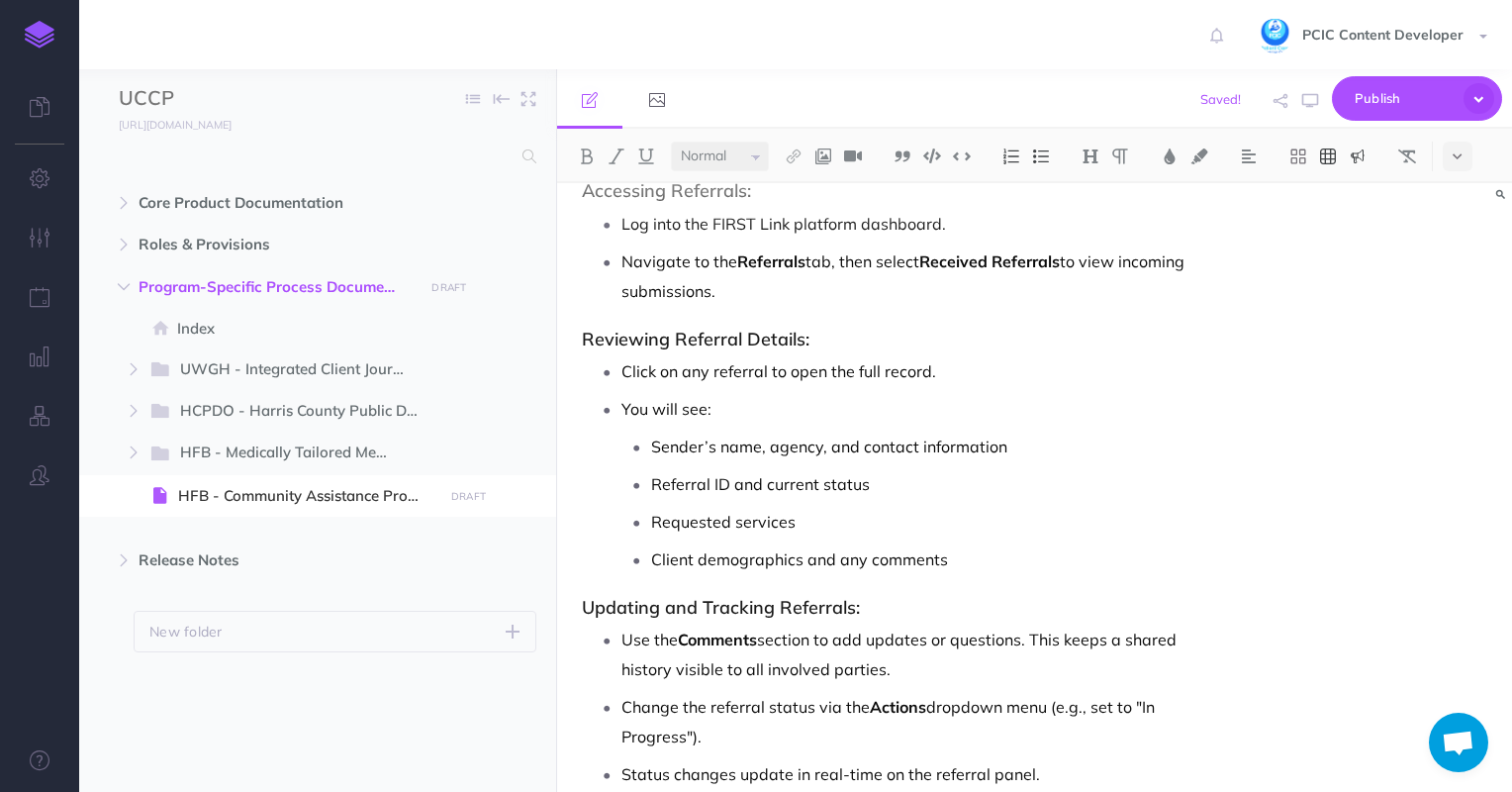 scroll, scrollTop: 1354, scrollLeft: 0, axis: vertical 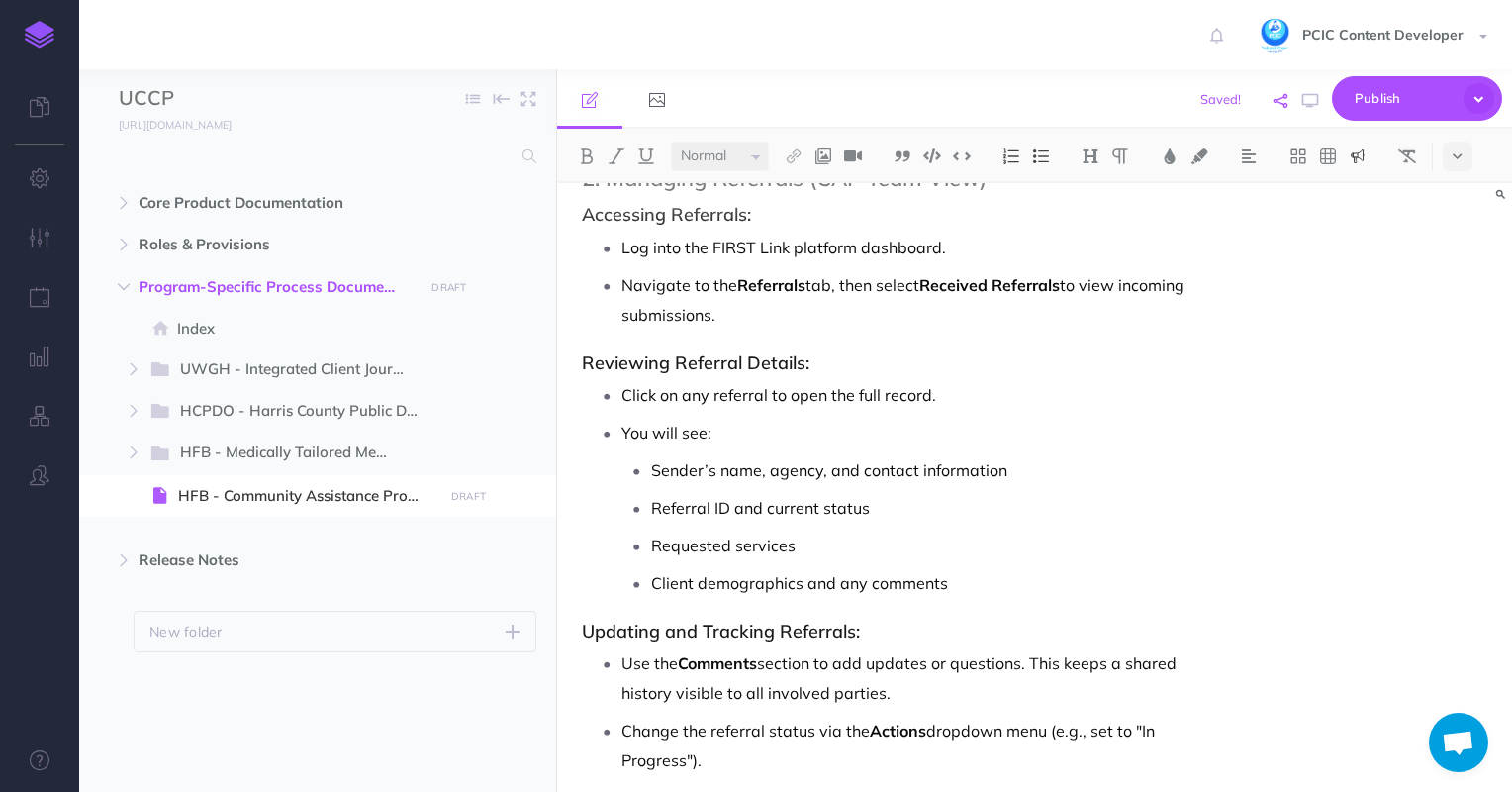 click at bounding box center (1280, 101) 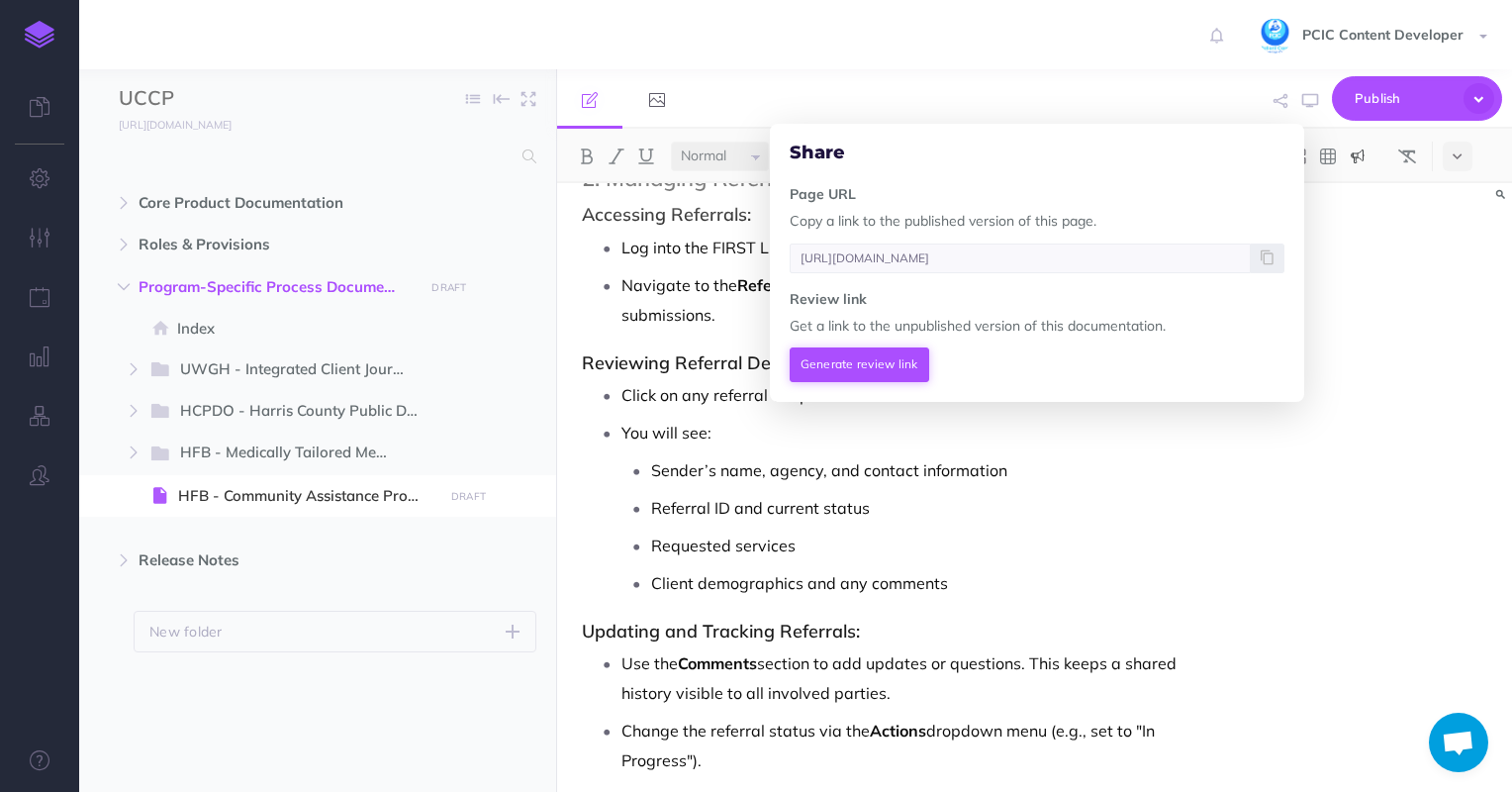 click on "Generate review link" at bounding box center [859, 364] 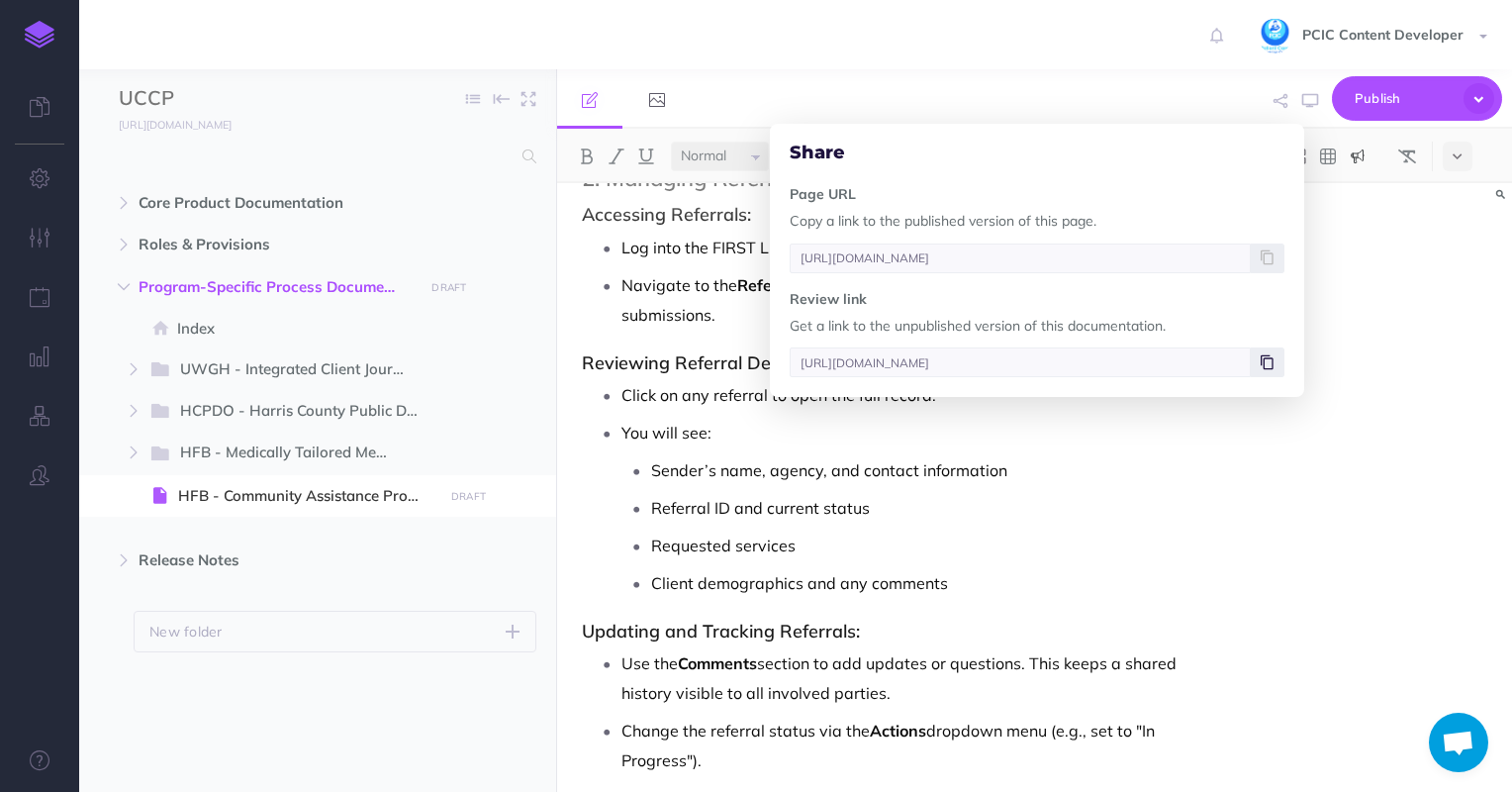 click at bounding box center [1267, 362] 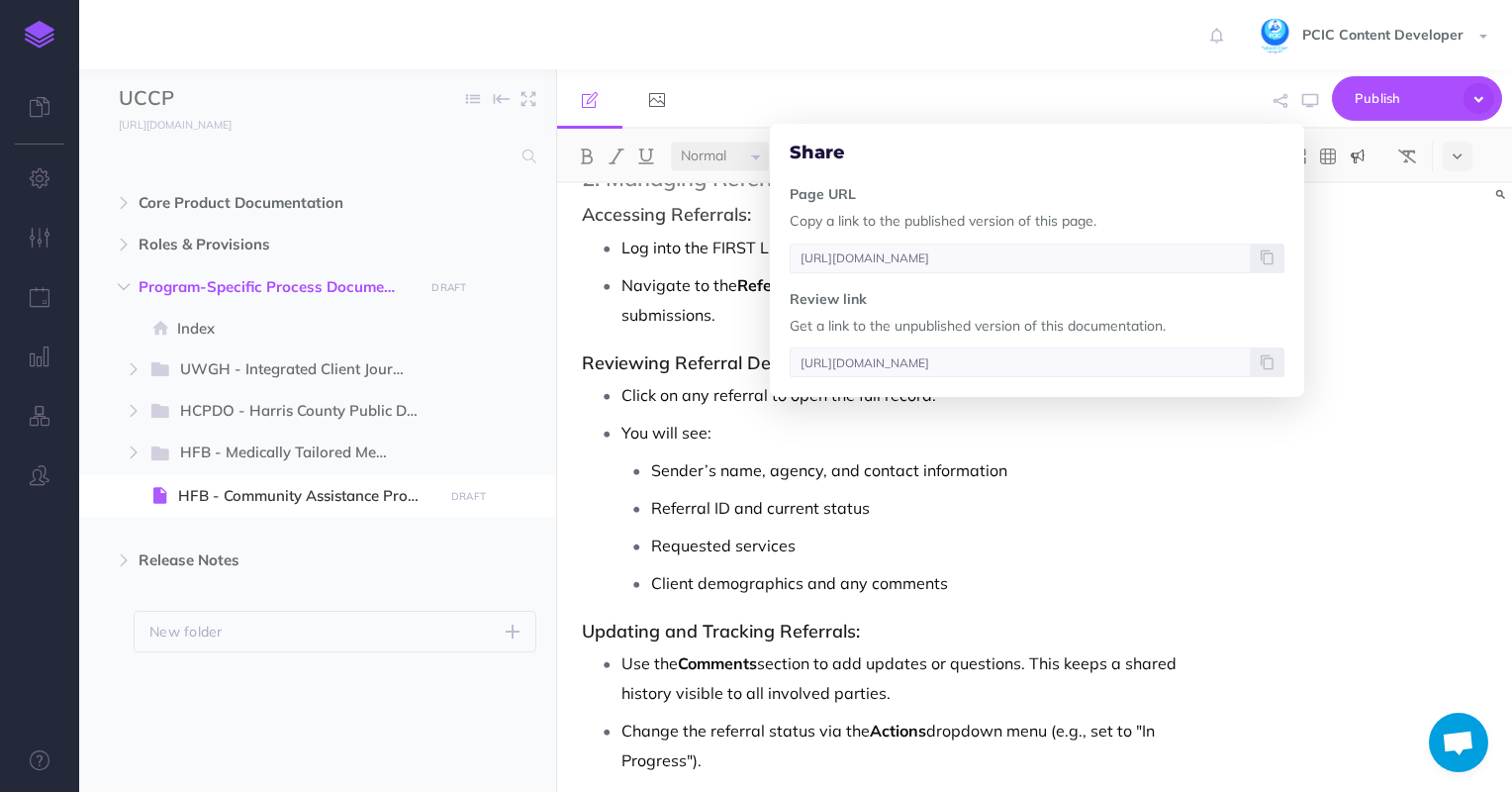 click on "Referral ID and current status" at bounding box center (926, 508) 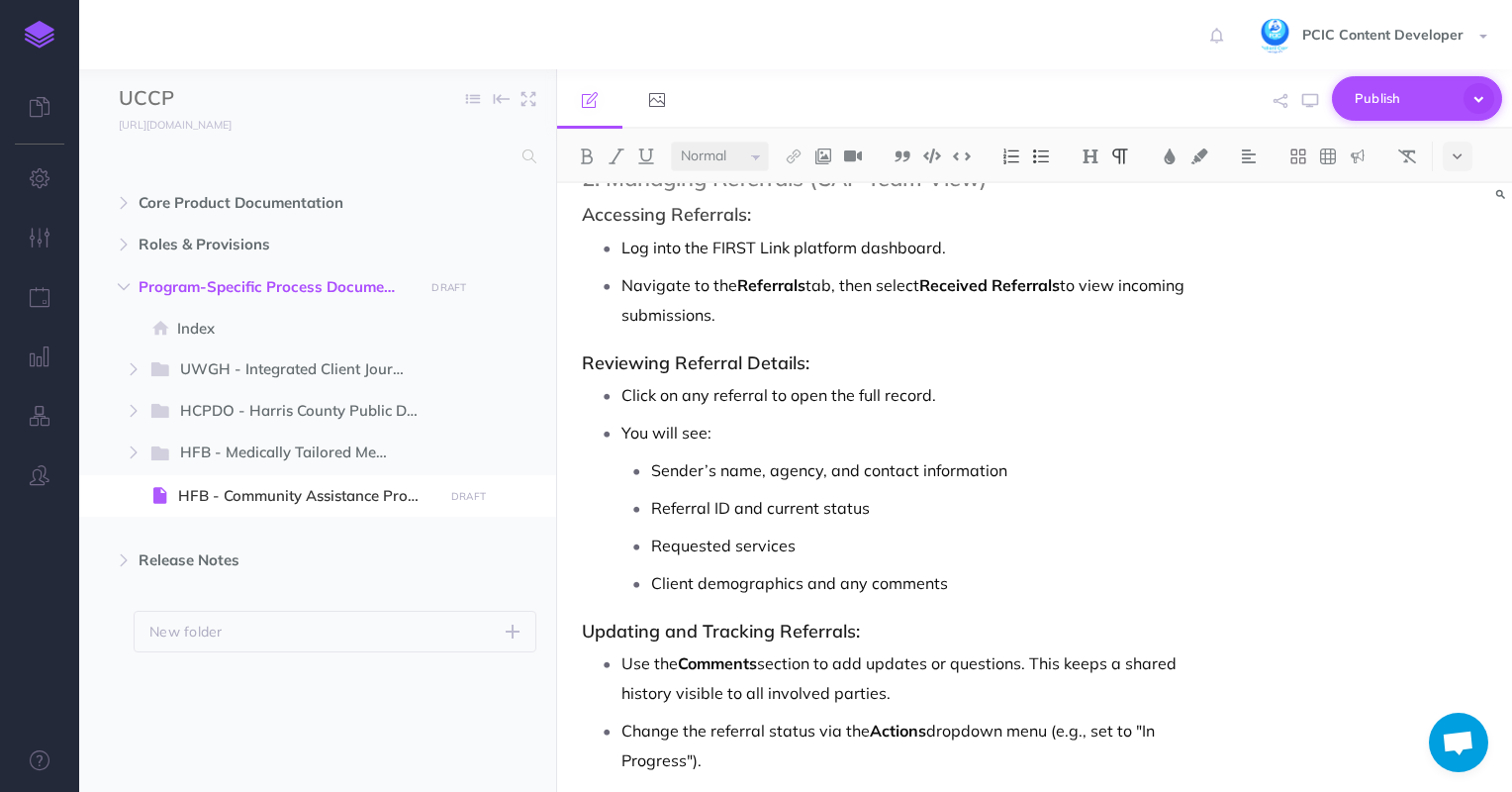 click at bounding box center (1478, 98) 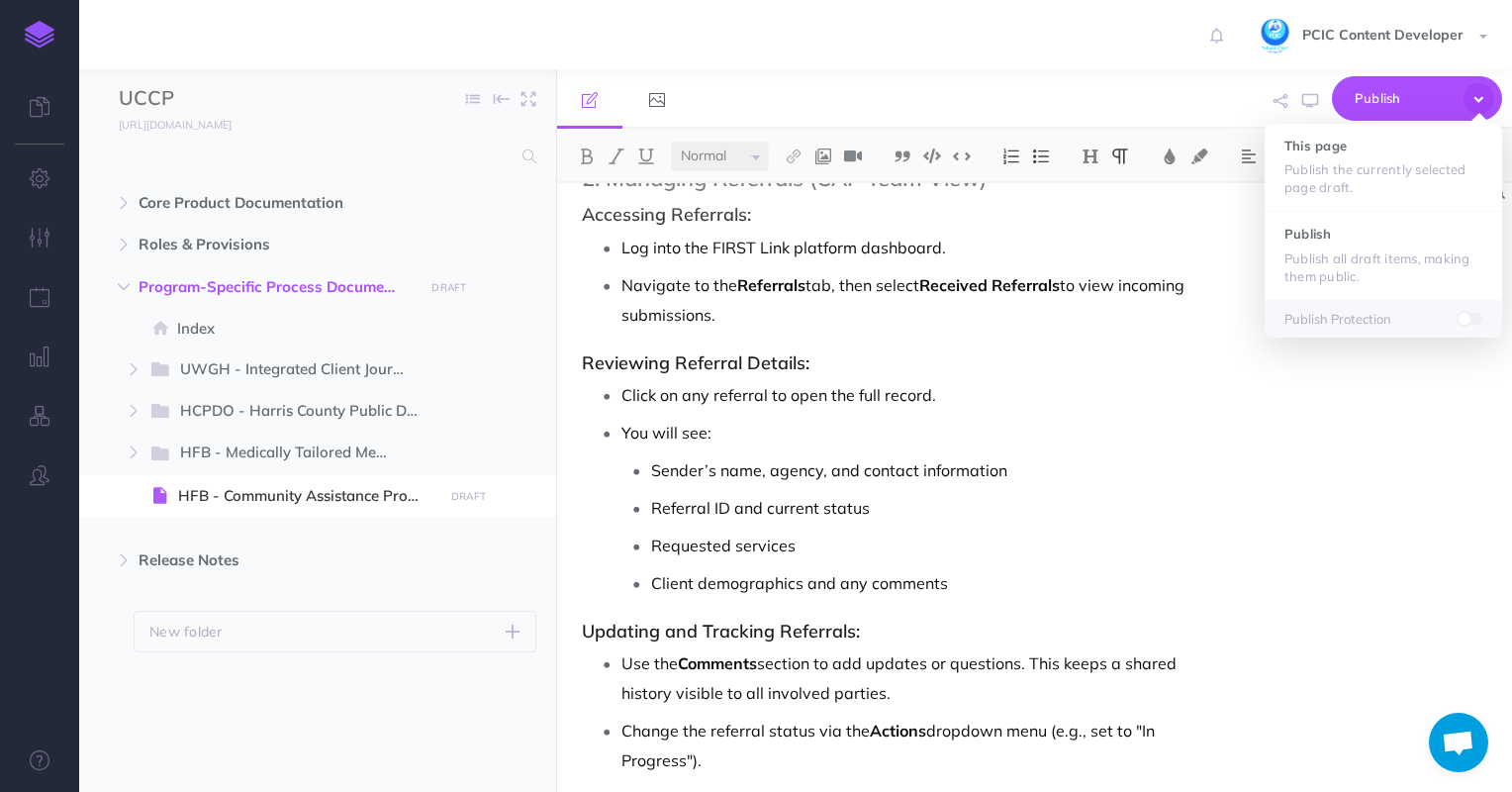 click on "Publish
This page
Publish the currently selected page draft.
Publish
Publish all draft items, making them public.
Publish Protection" at bounding box center [1188, 99] 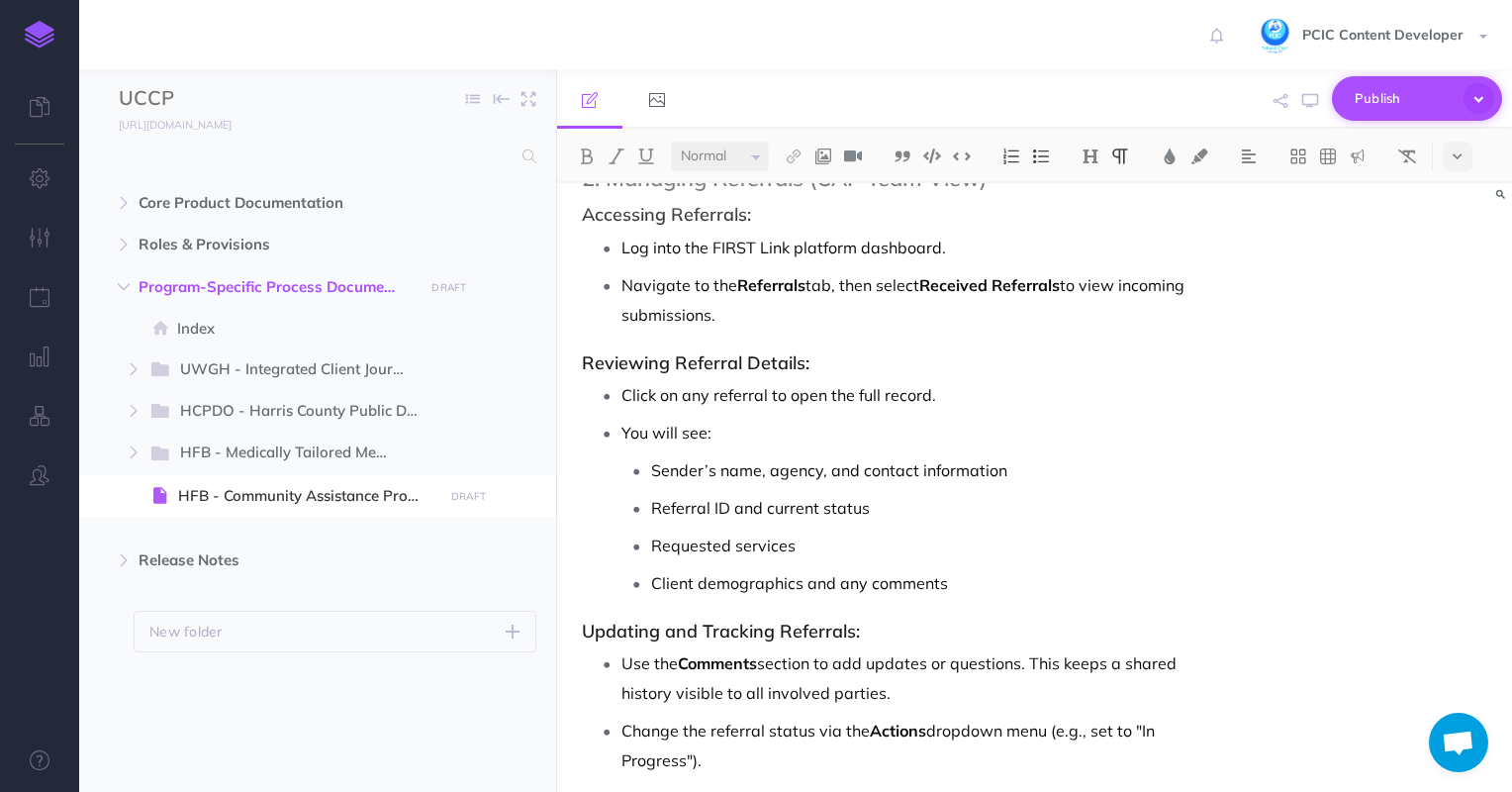 click at bounding box center (1478, 98) 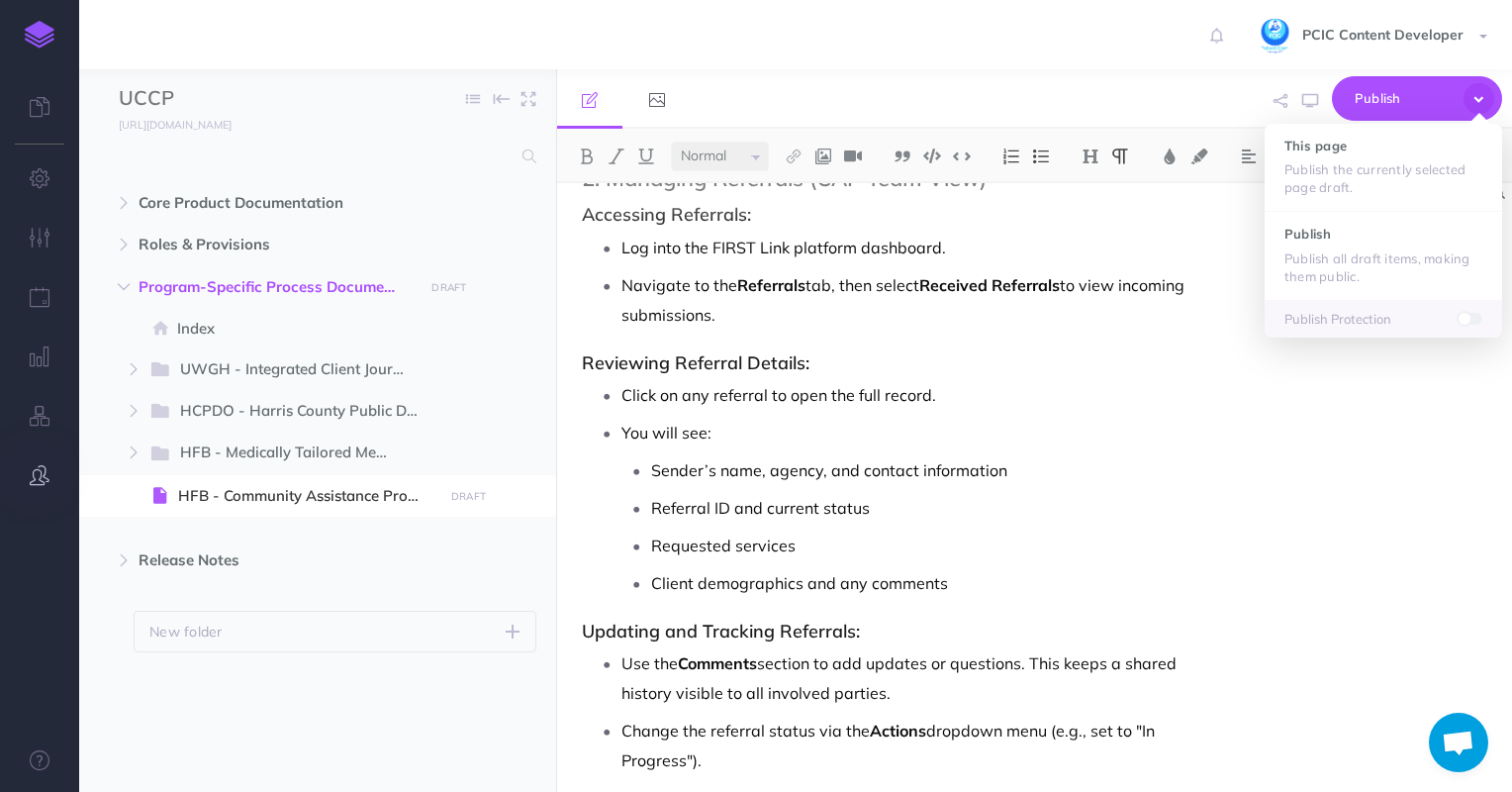 click at bounding box center (40, 475) 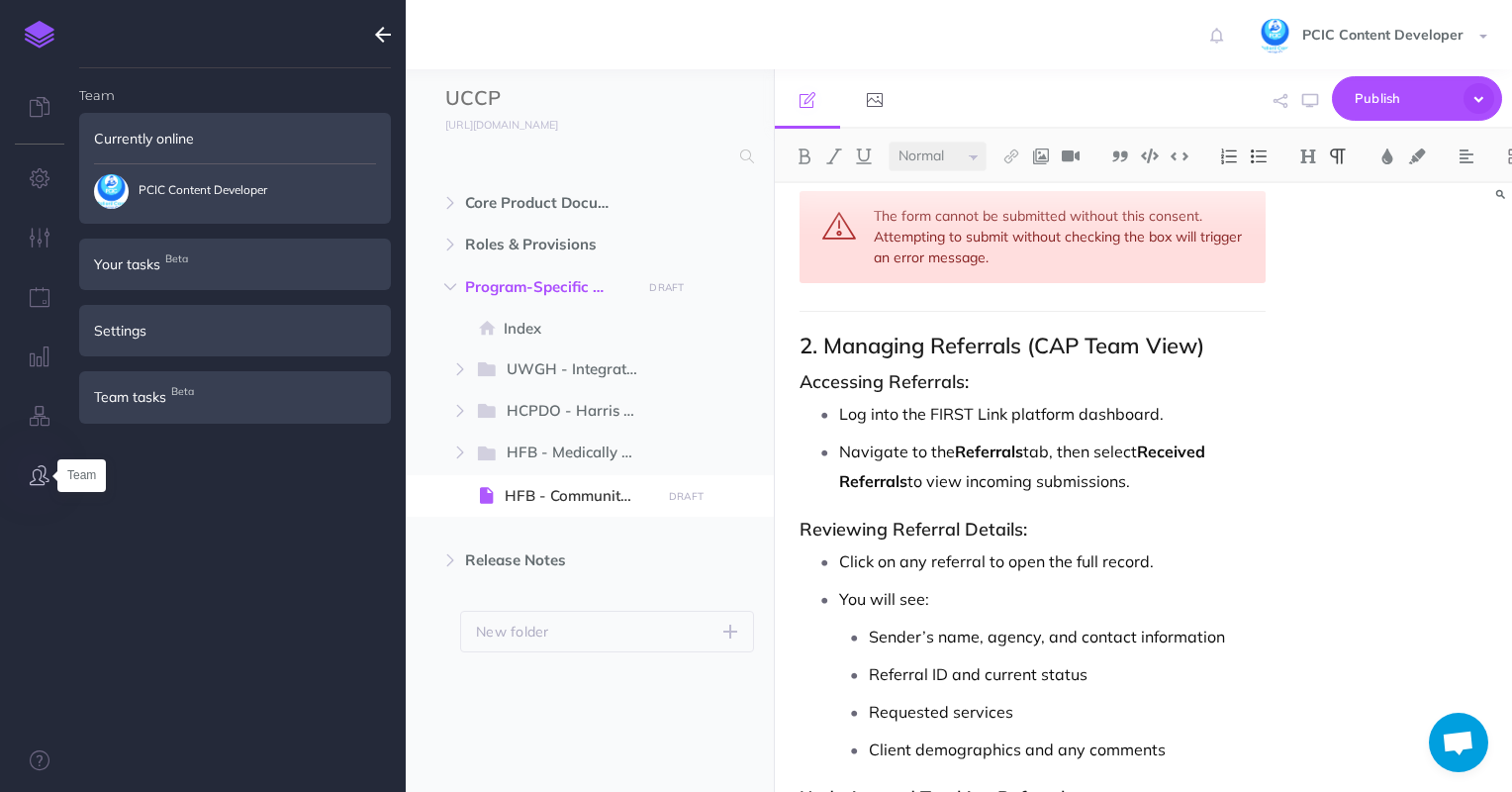 scroll, scrollTop: 1521, scrollLeft: 0, axis: vertical 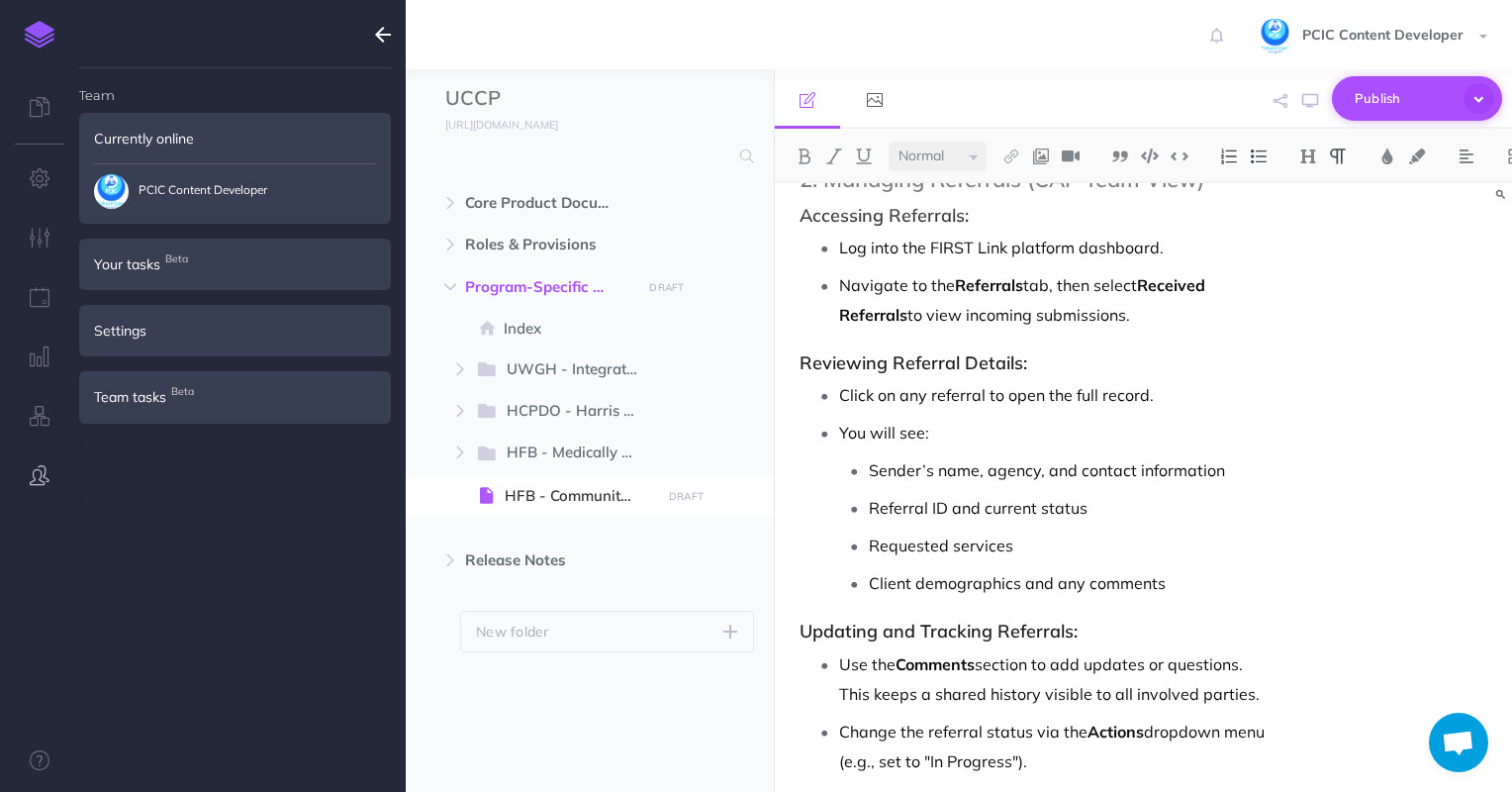 click at bounding box center (1478, 98) 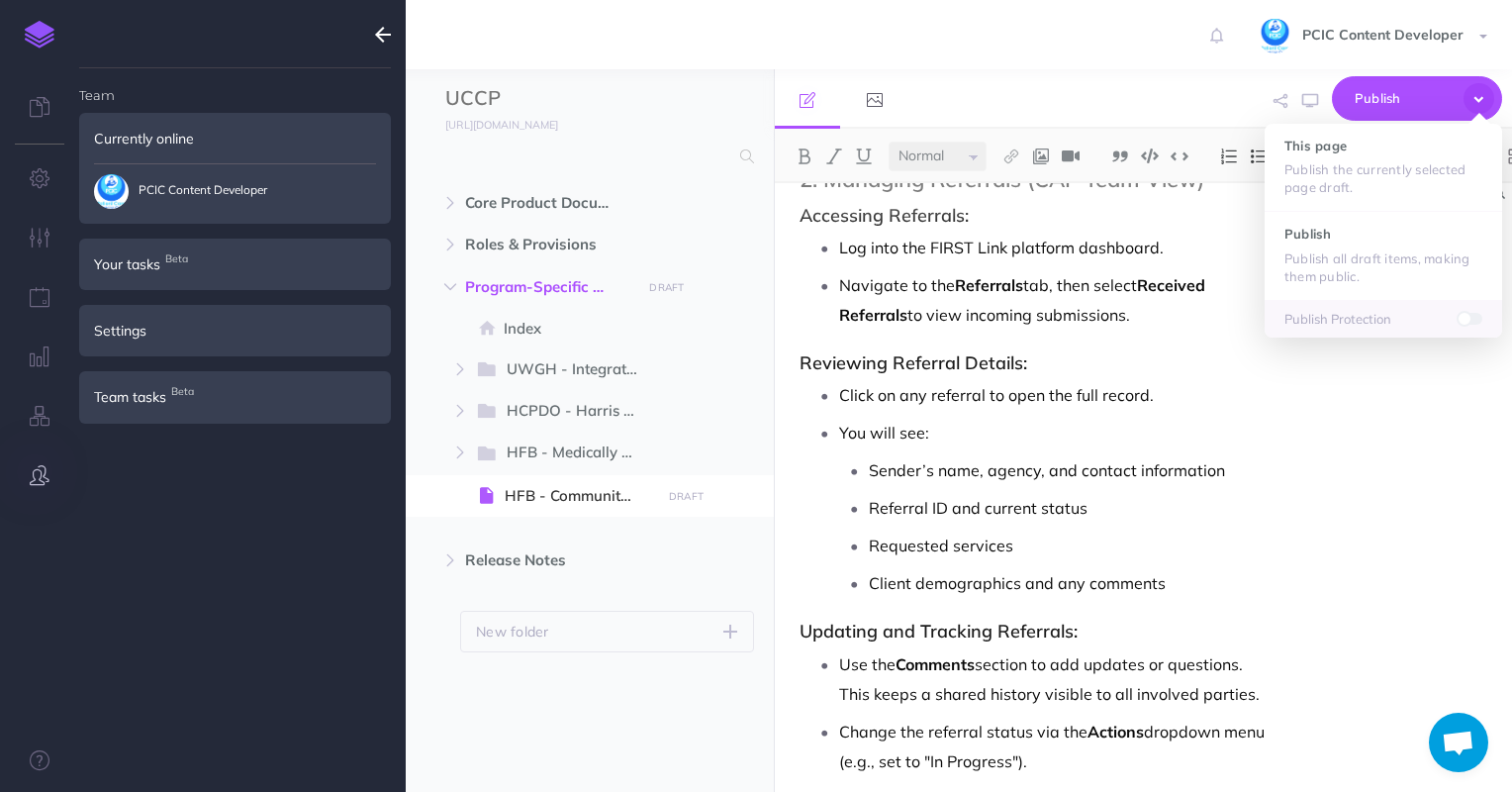 click at bounding box center [1470, 318] 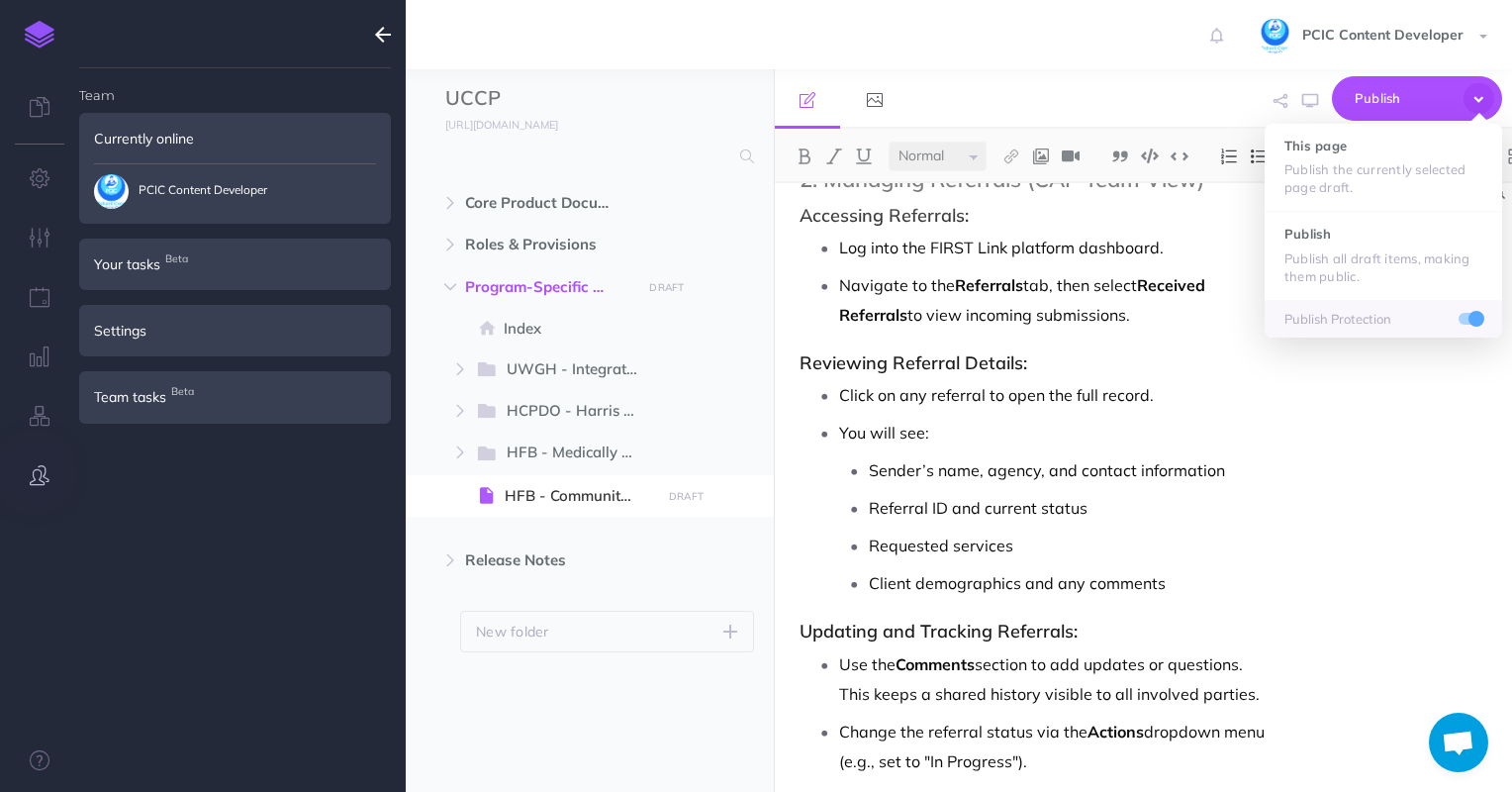 click on "Publish
This page
Publish the currently selected page draft.
Publish
Publish all draft items, making them public.
Publish Protection" at bounding box center (1261, 99) 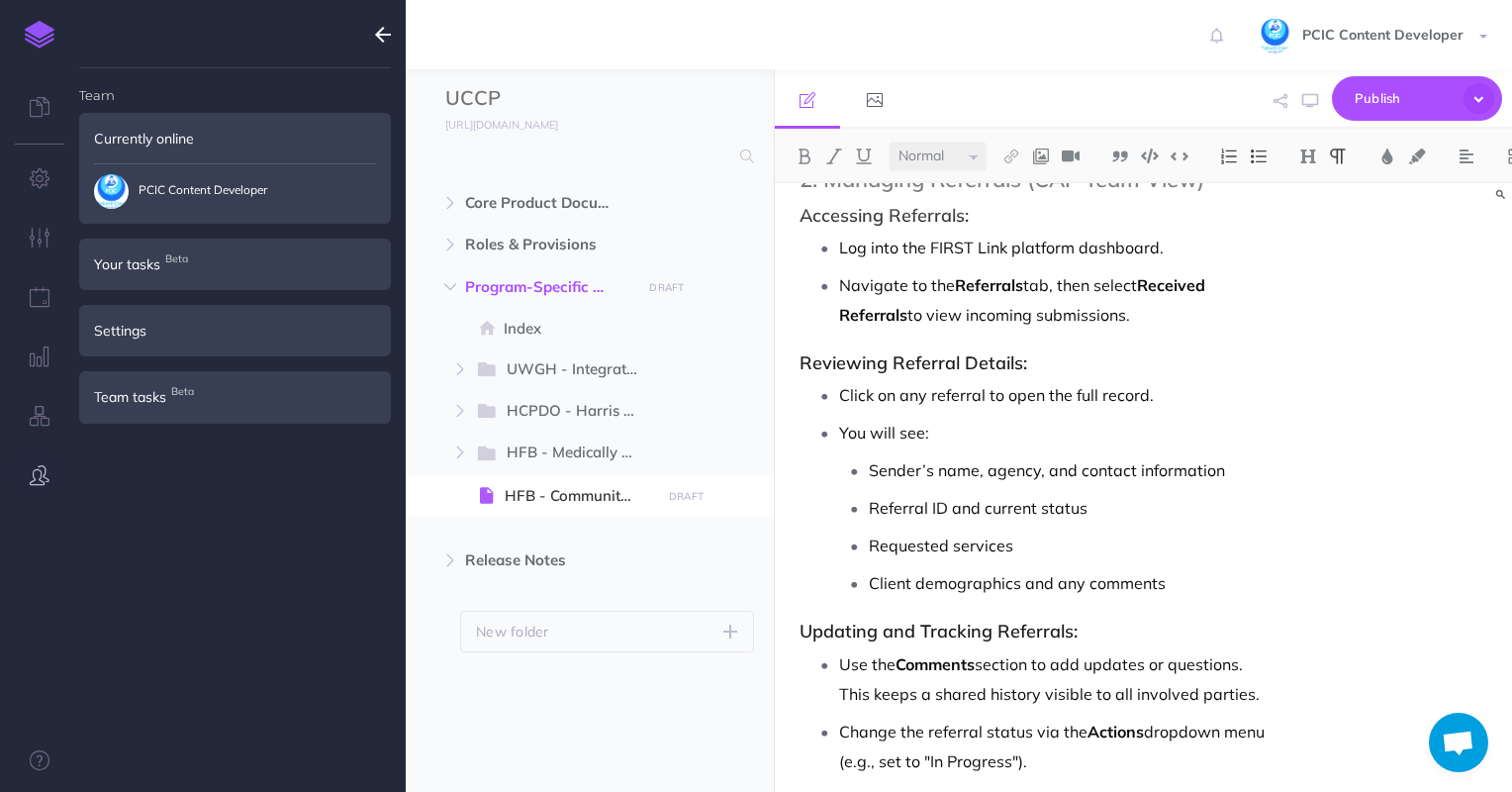 click at bounding box center (383, 35) 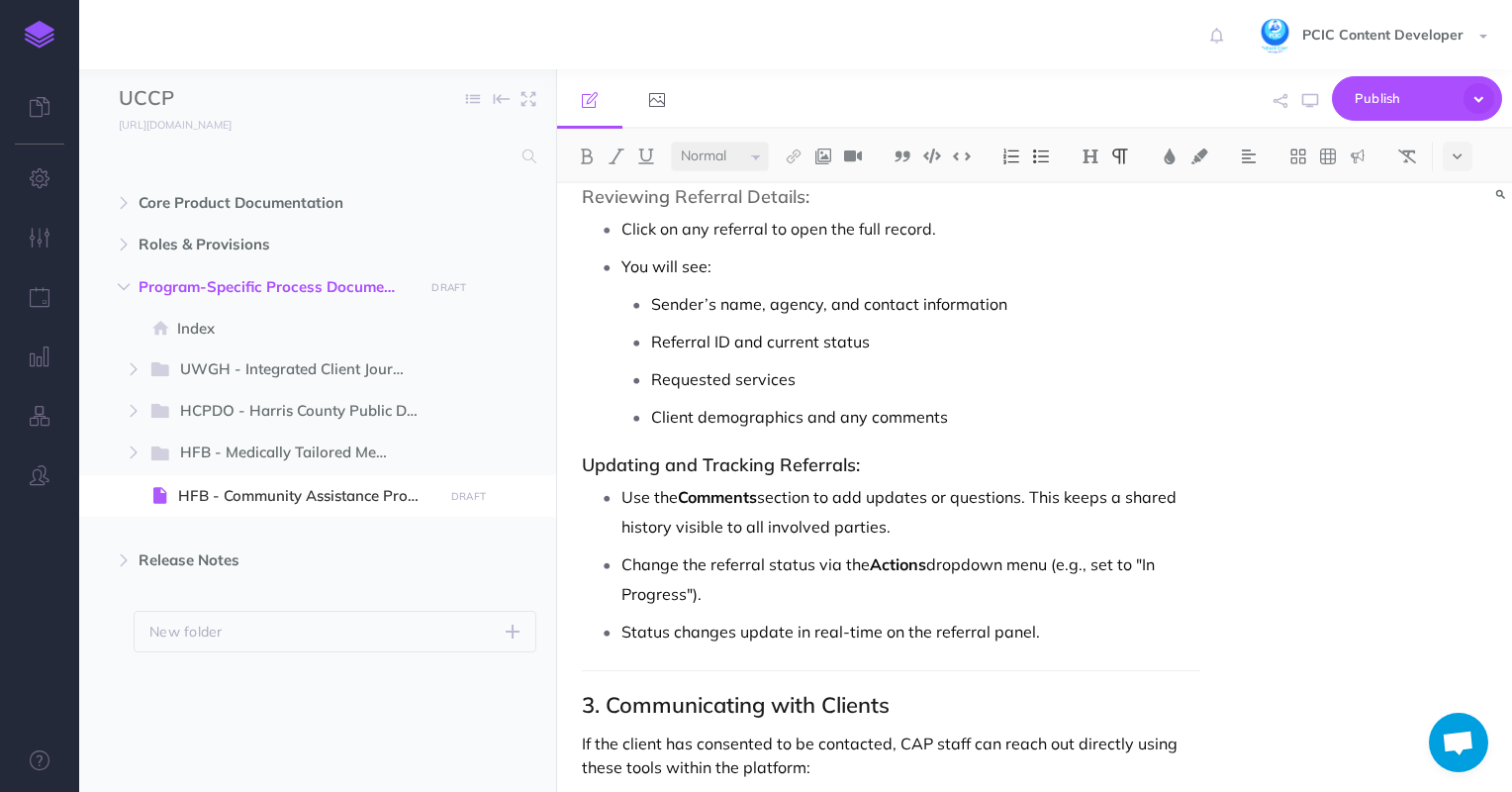 scroll, scrollTop: 1354, scrollLeft: 0, axis: vertical 